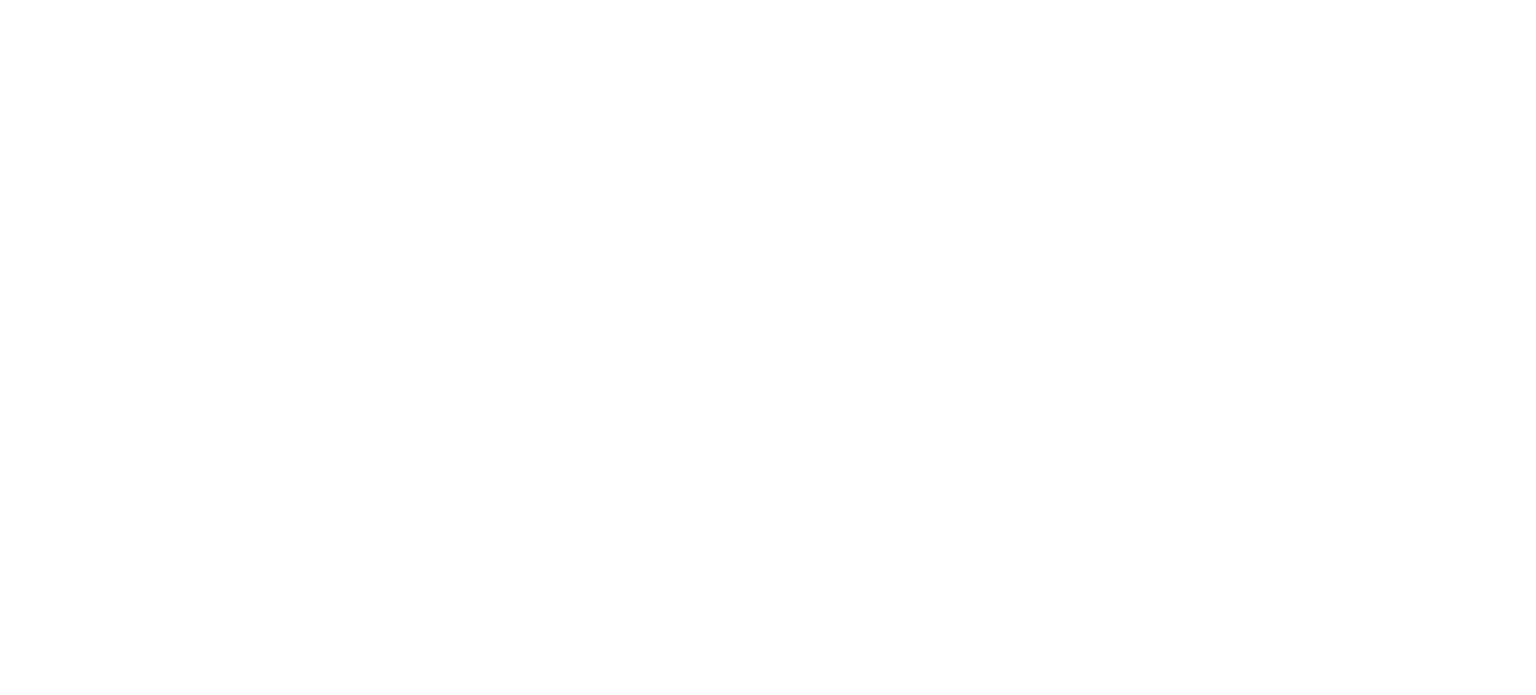 scroll, scrollTop: 0, scrollLeft: 0, axis: both 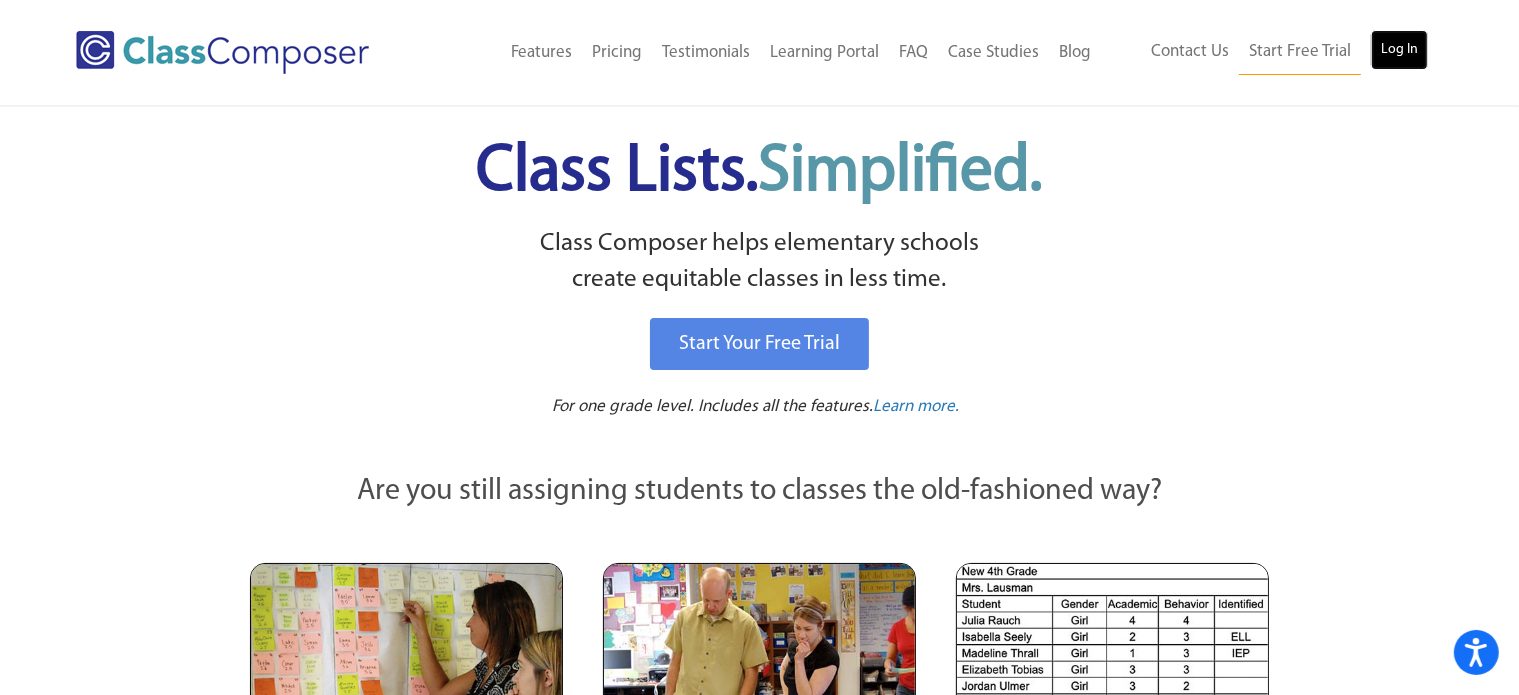 click on "Log In" at bounding box center (1399, 50) 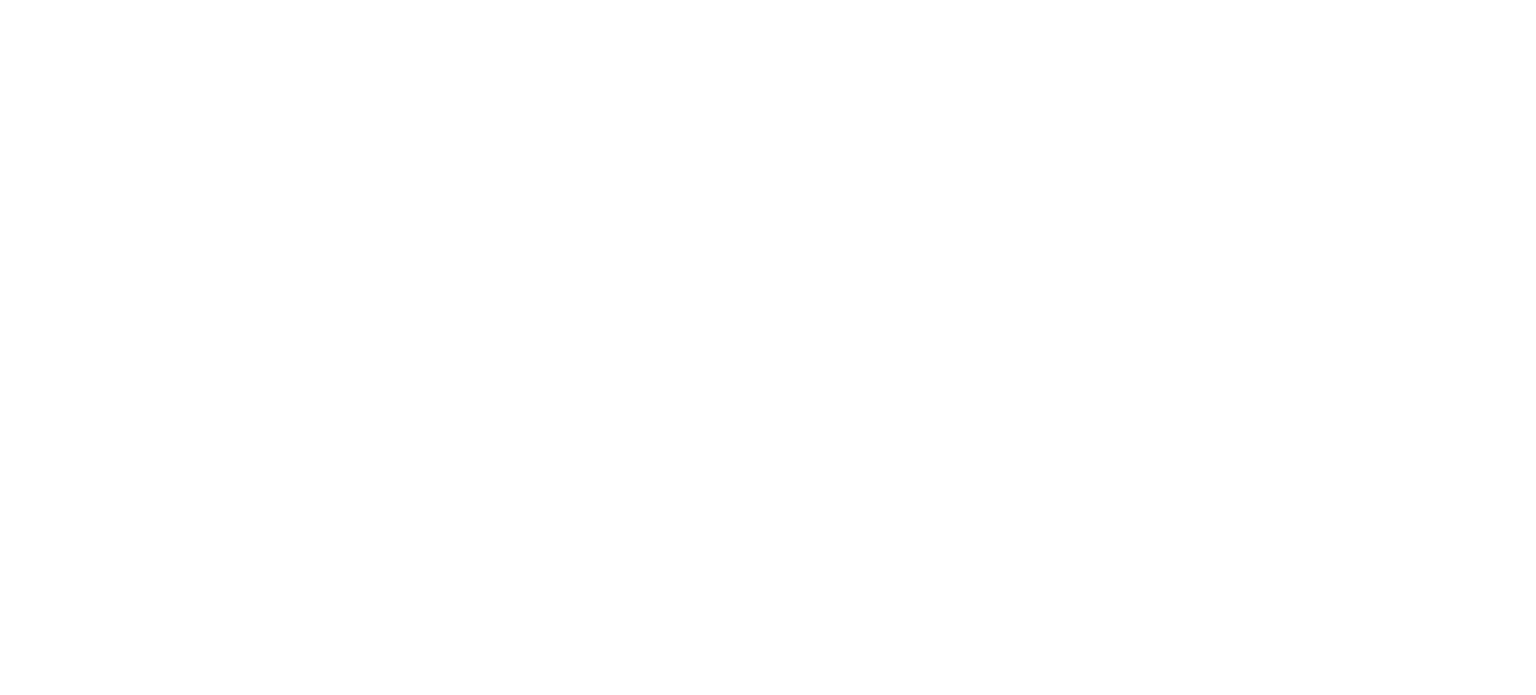 scroll, scrollTop: 0, scrollLeft: 0, axis: both 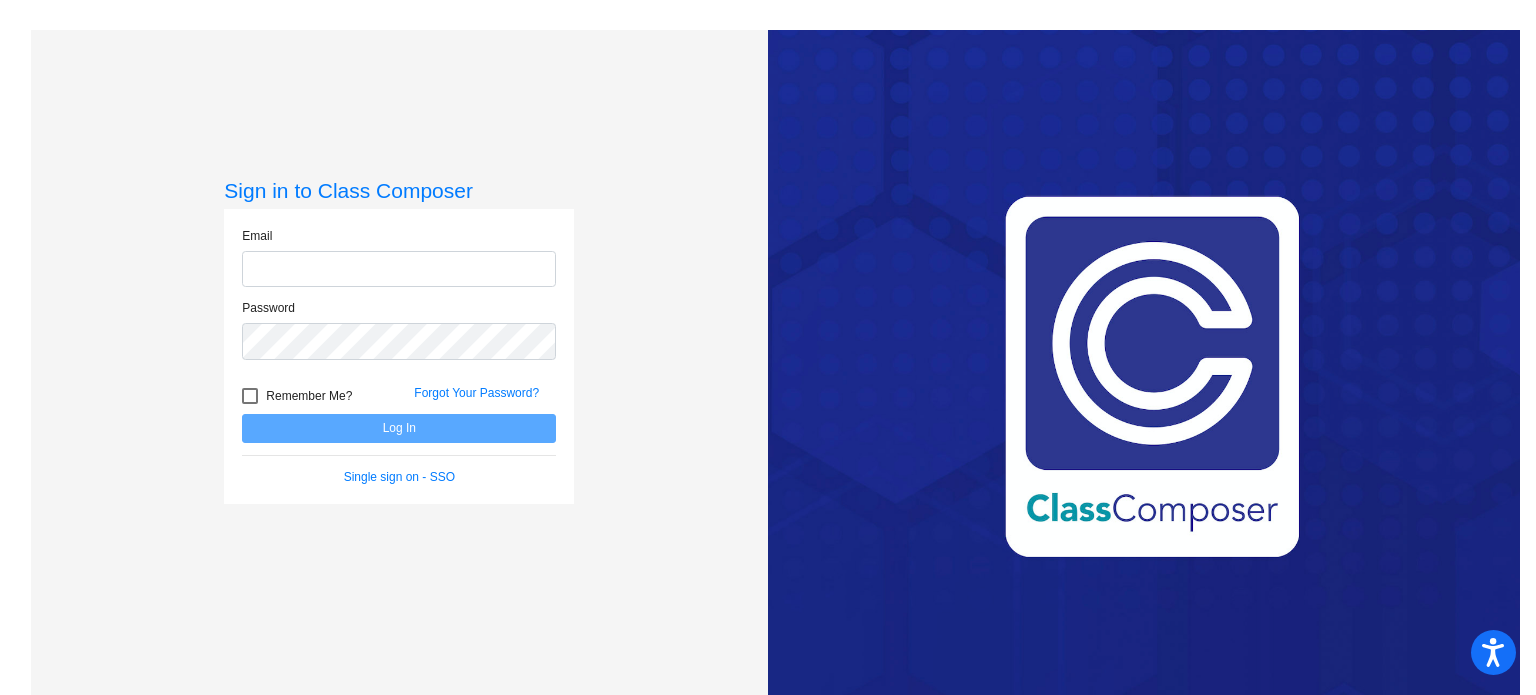 type on "[EMAIL_ADDRESS][DOMAIN_NAME]" 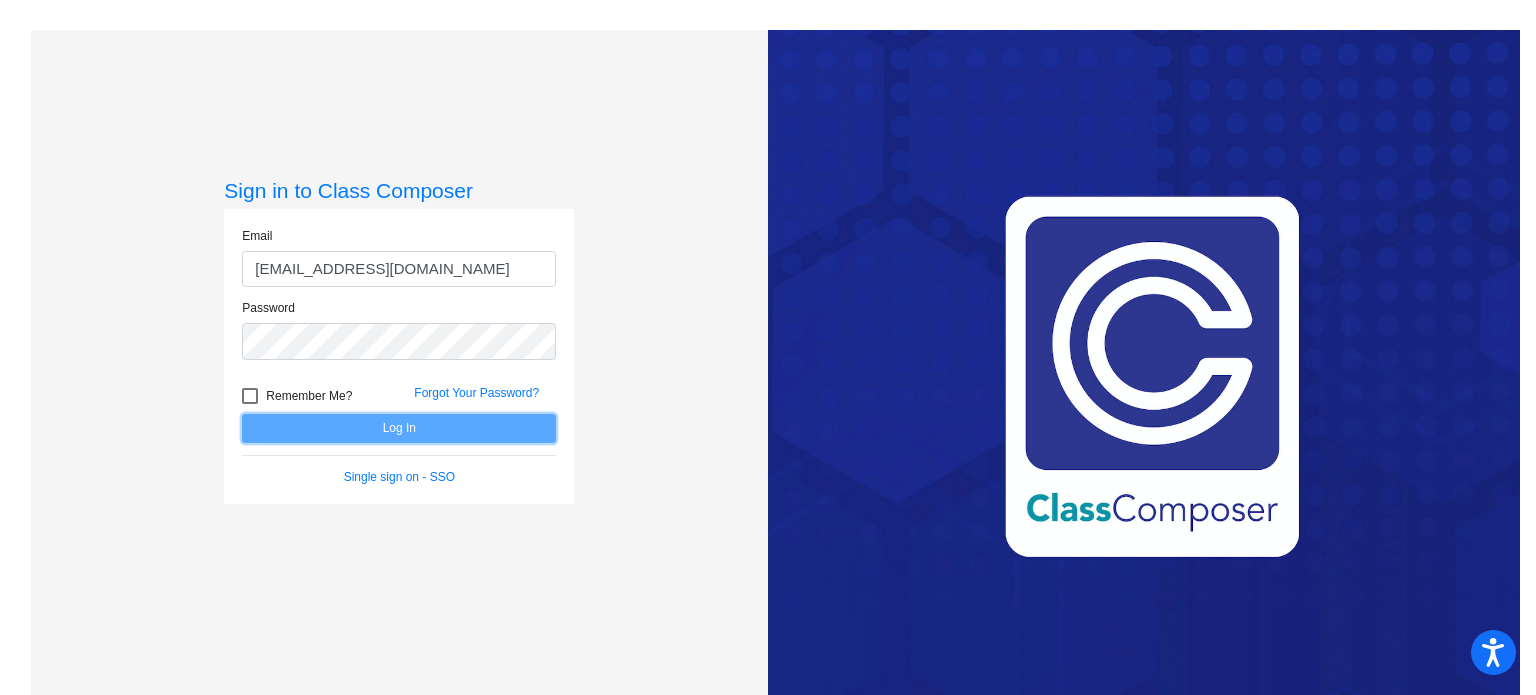 click on "Log In" 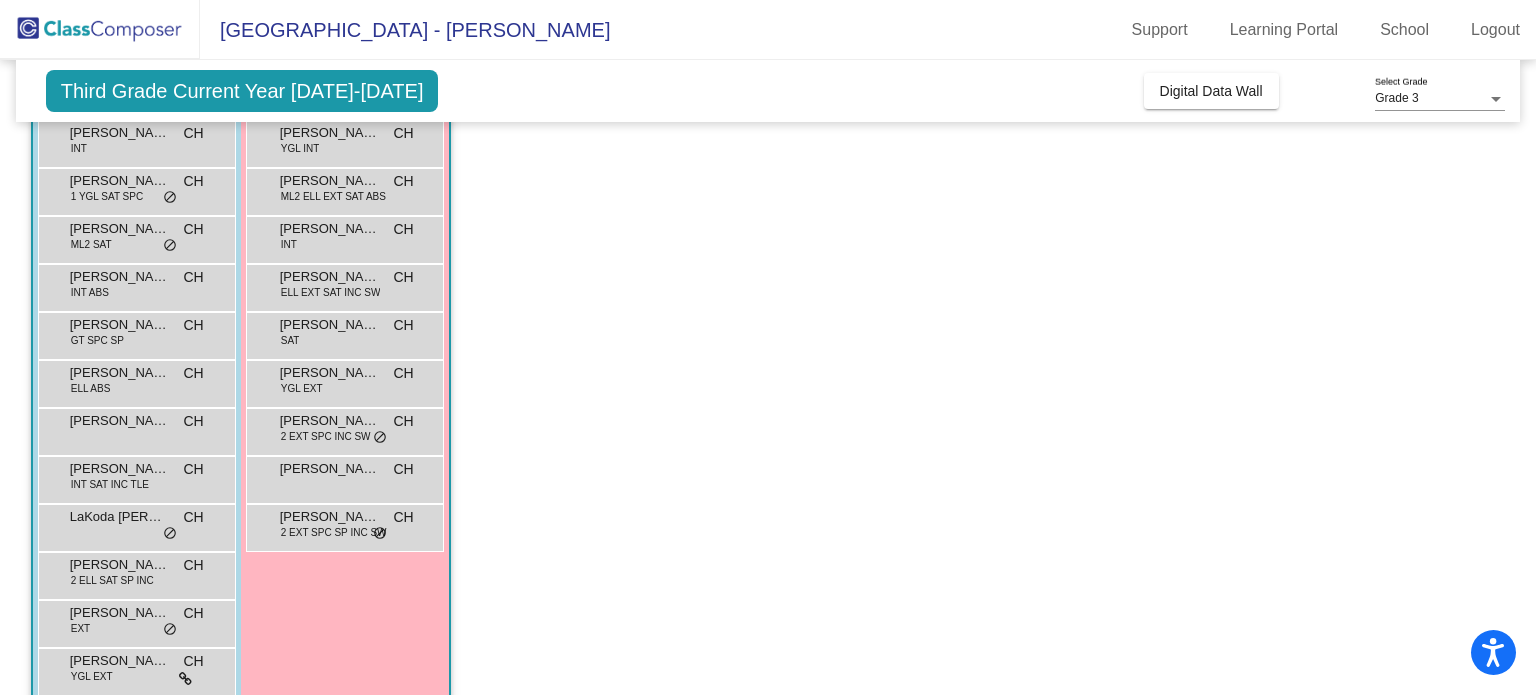 scroll, scrollTop: 232, scrollLeft: 0, axis: vertical 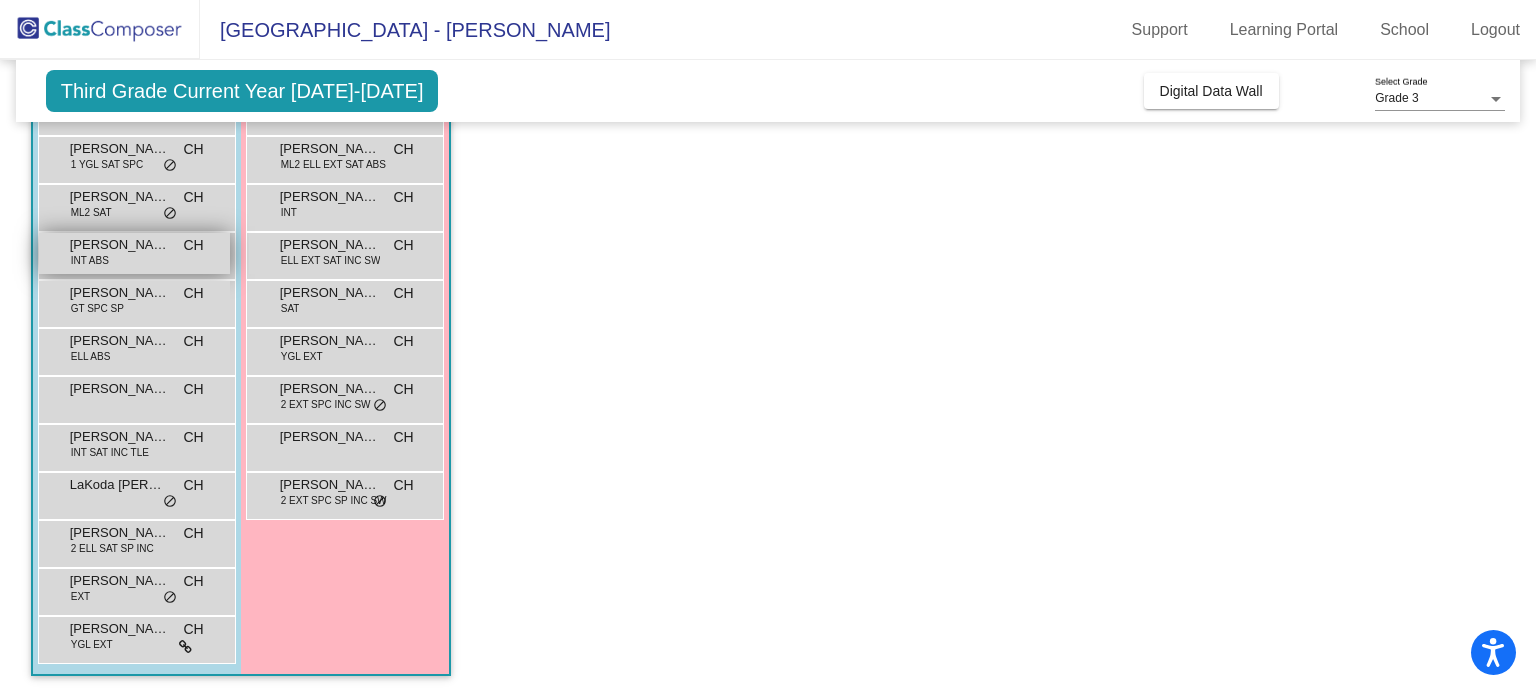 click on "[PERSON_NAME]" at bounding box center [120, 245] 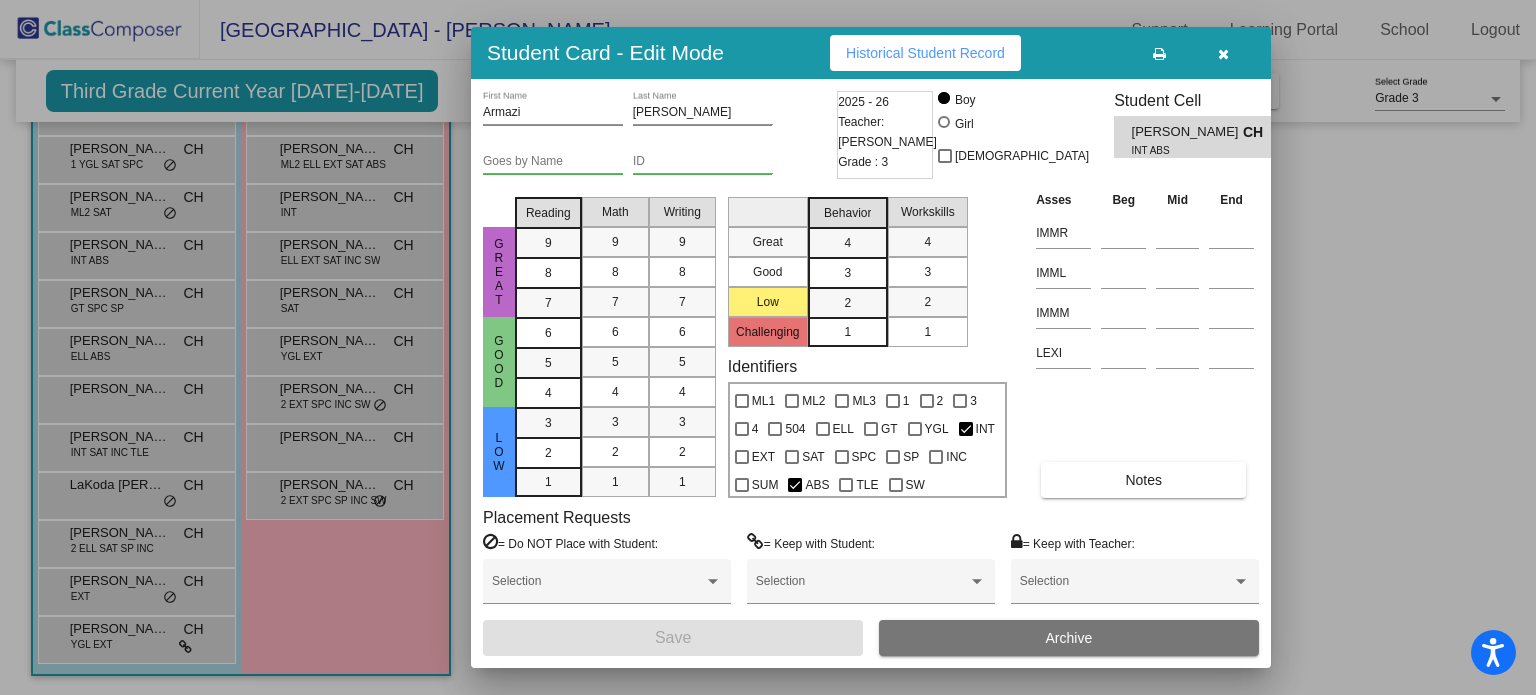 click at bounding box center [768, 347] 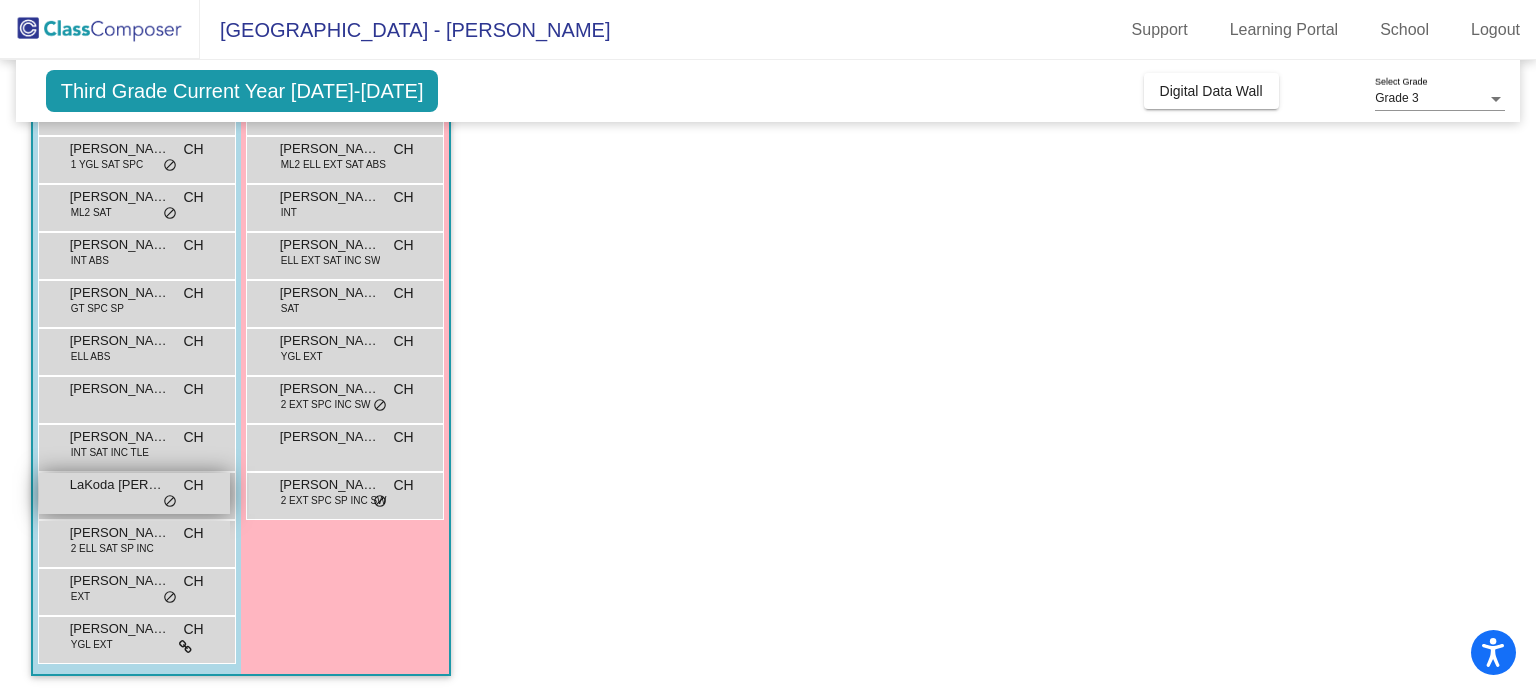 click on "LaKoda McGavran" at bounding box center [120, 485] 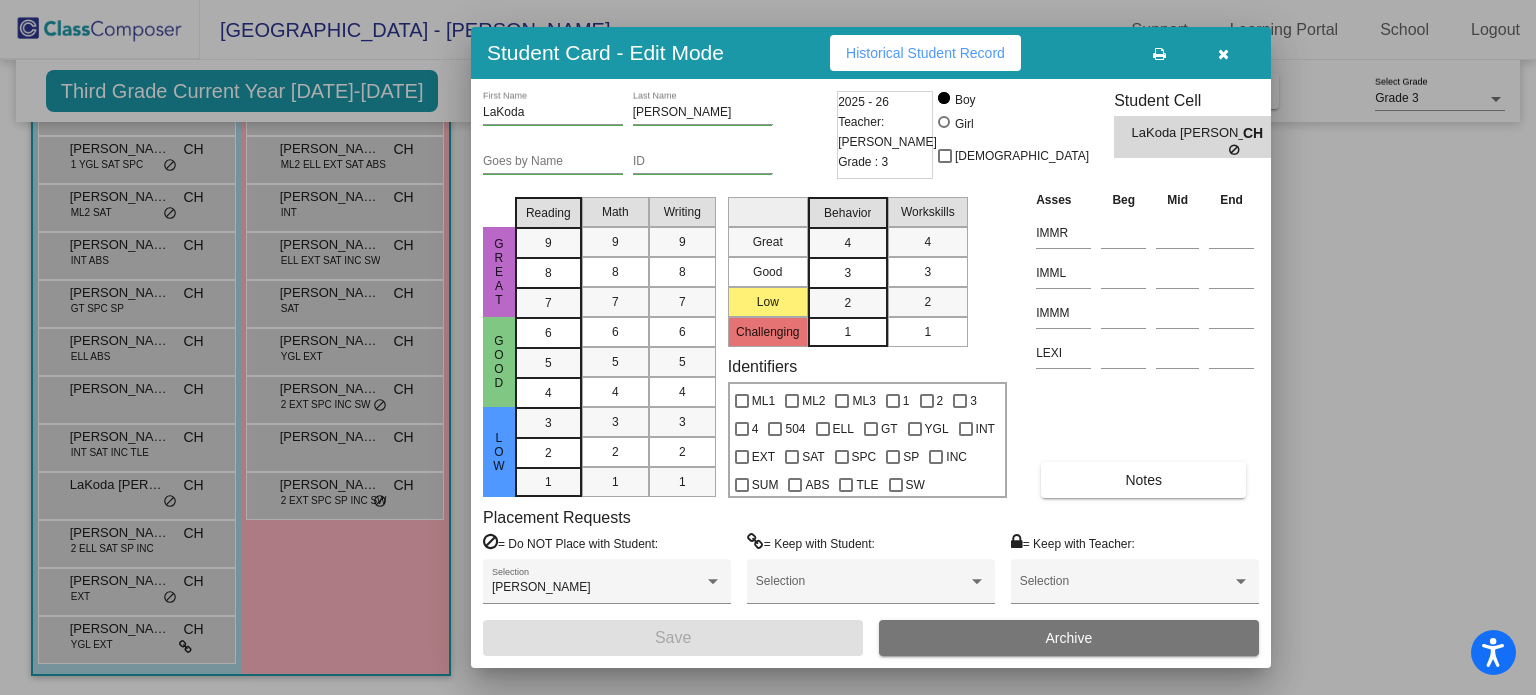 click at bounding box center (768, 347) 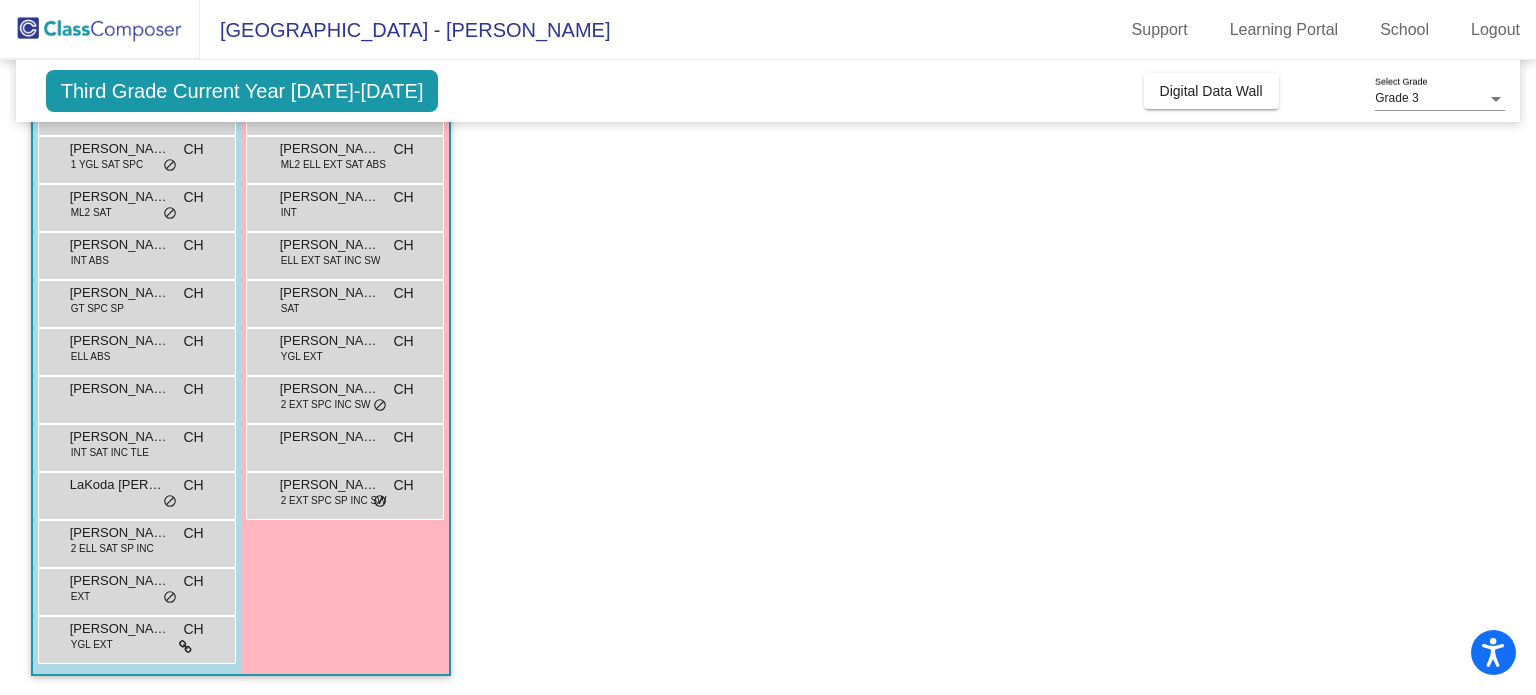 scroll, scrollTop: 232, scrollLeft: 0, axis: vertical 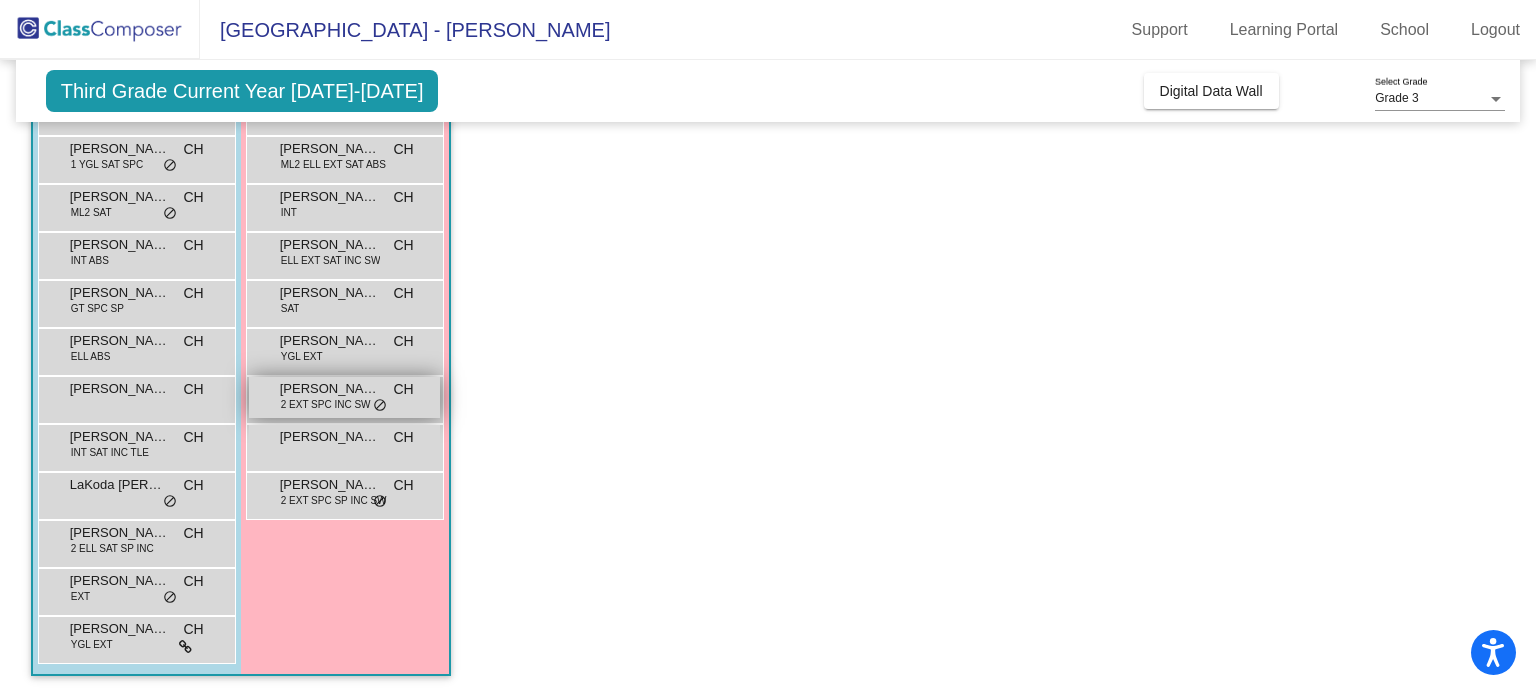 click on "Klarrisa Bouslaugh" at bounding box center [330, 389] 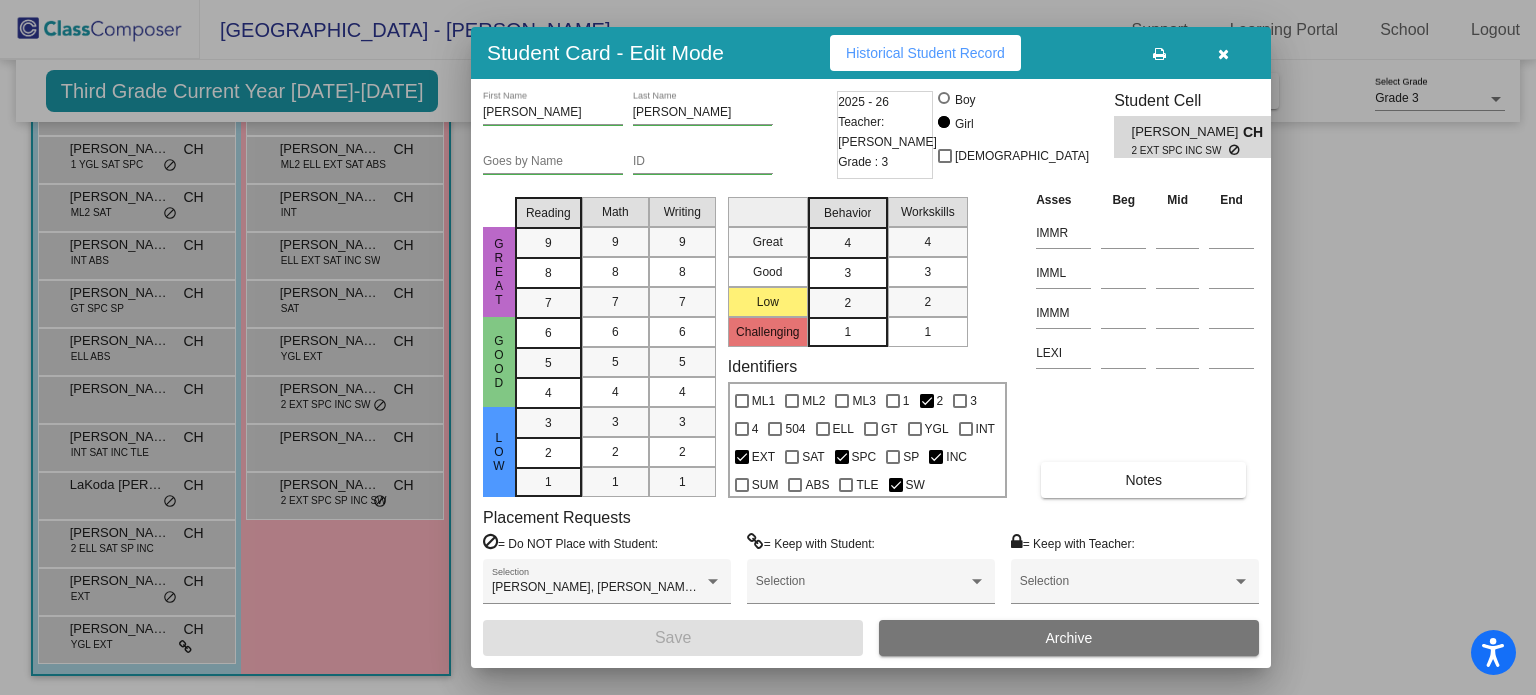 click at bounding box center [1223, 53] 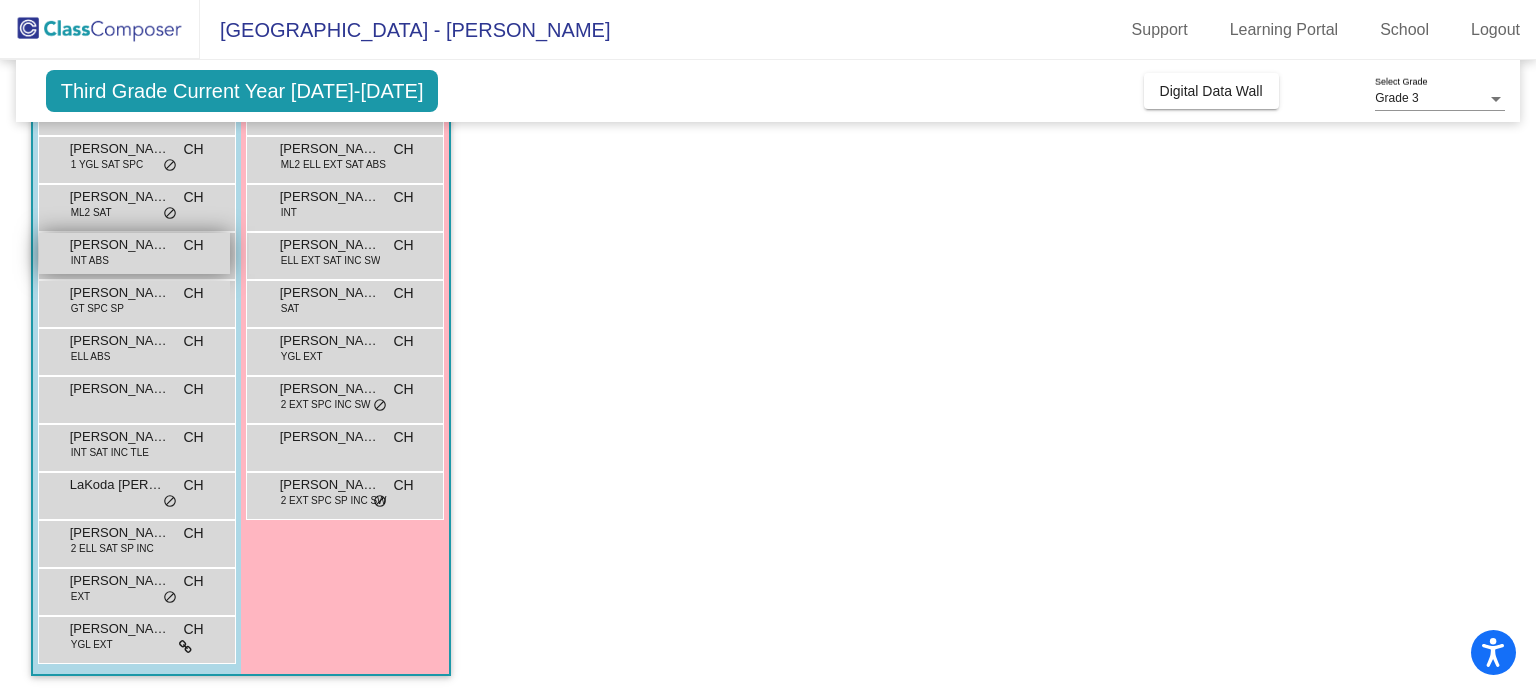 click on "Armazi Contreras" at bounding box center [120, 245] 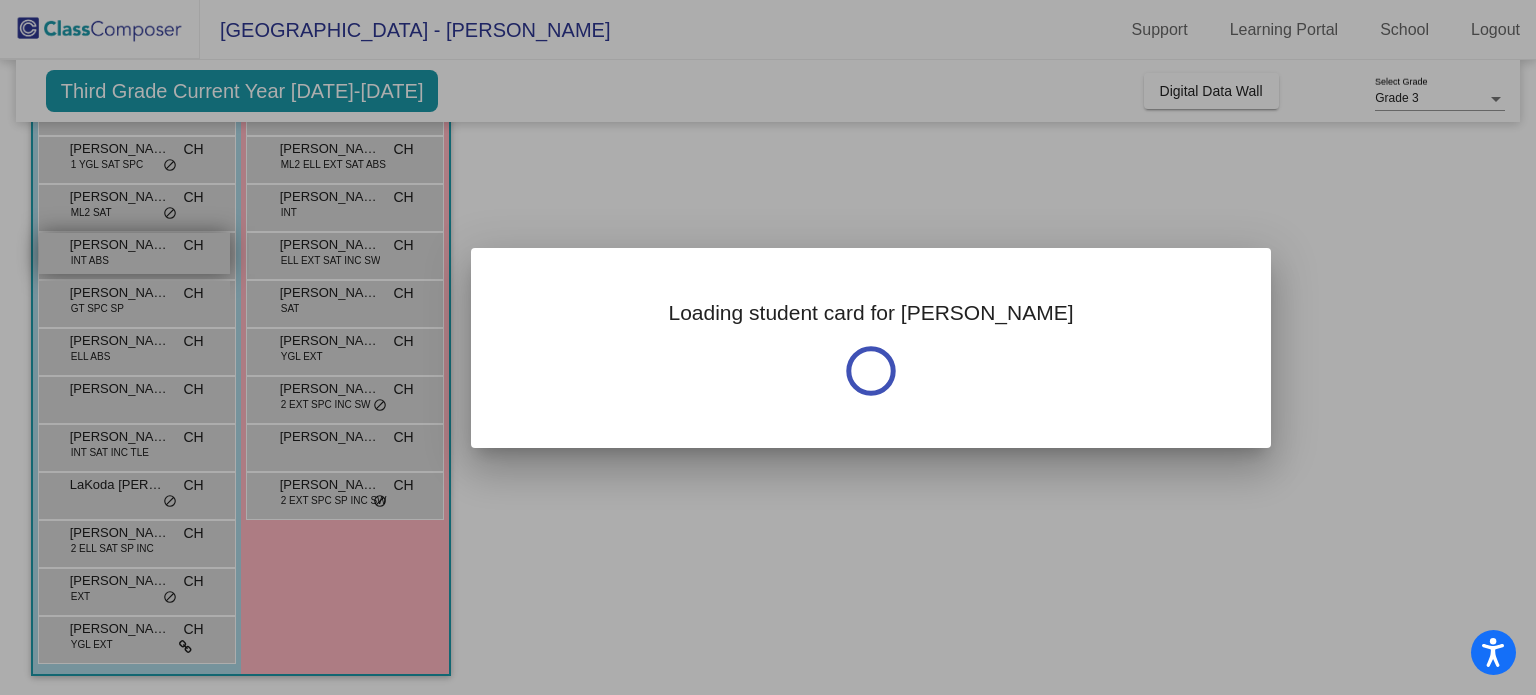 click at bounding box center (768, 347) 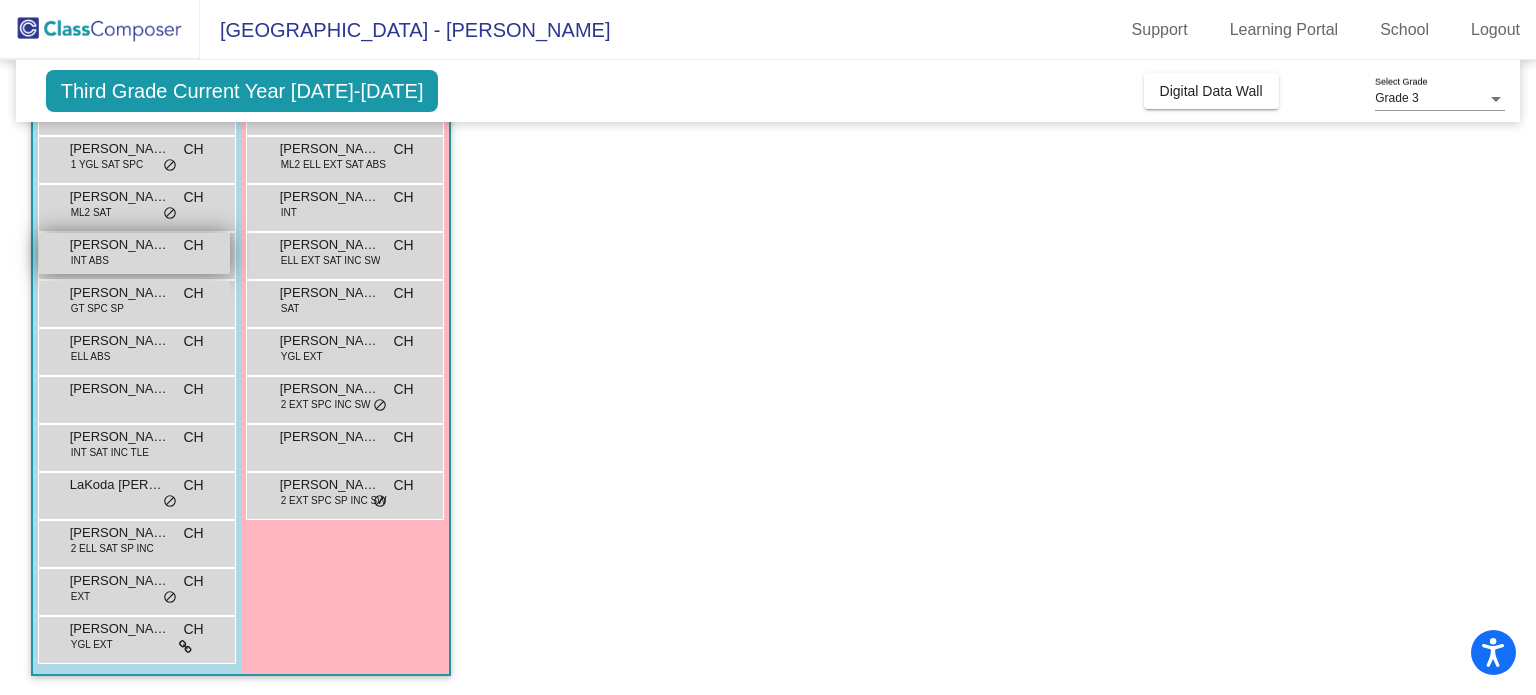 click on "Armazi Contreras" at bounding box center [120, 245] 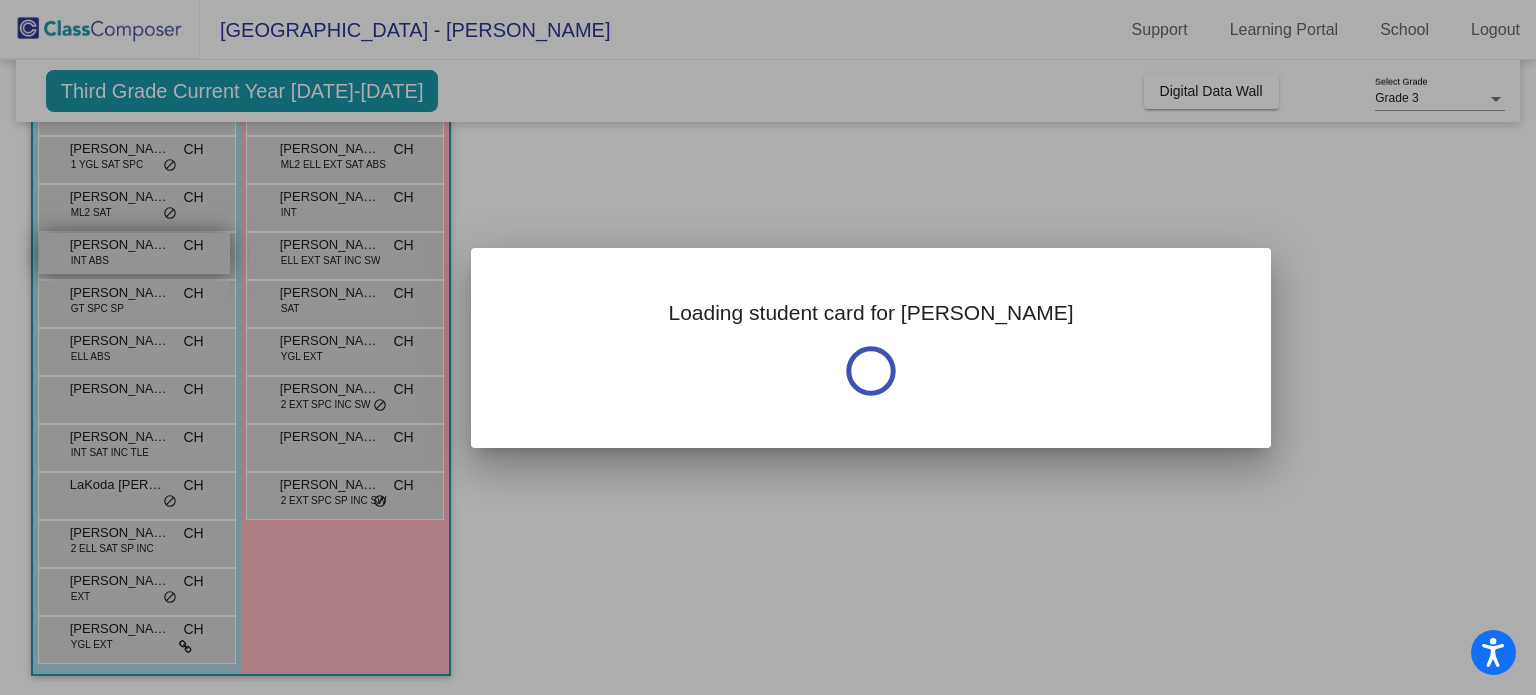 click at bounding box center [768, 347] 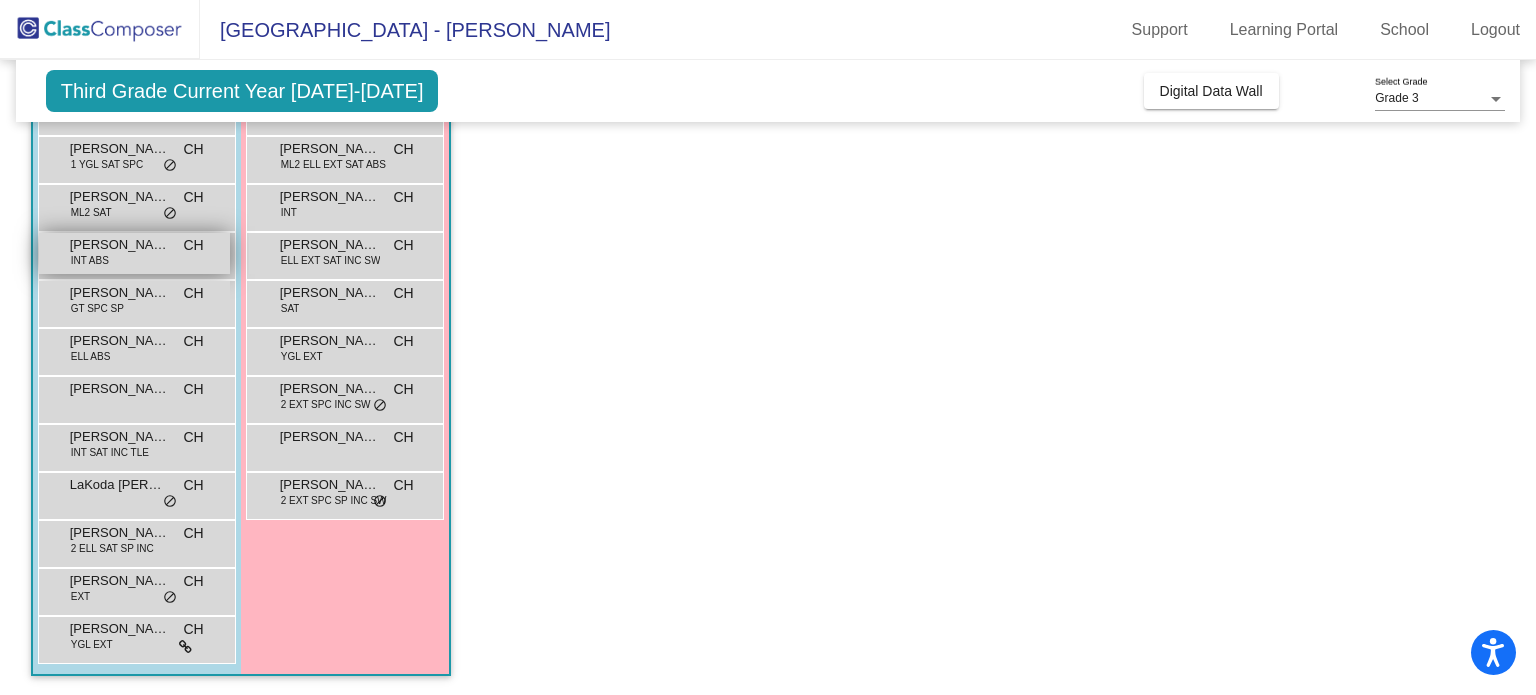 click on "Armazi Contreras" at bounding box center (120, 245) 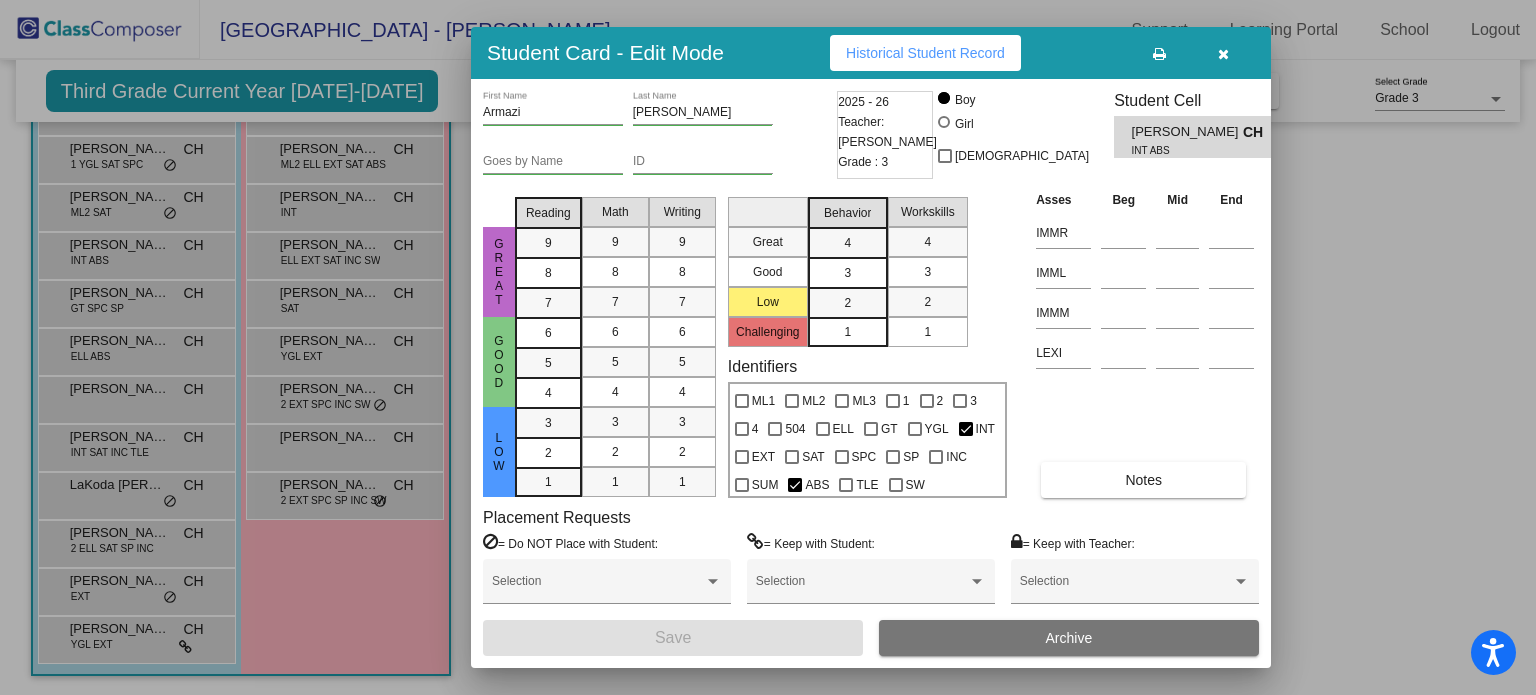 click at bounding box center (768, 347) 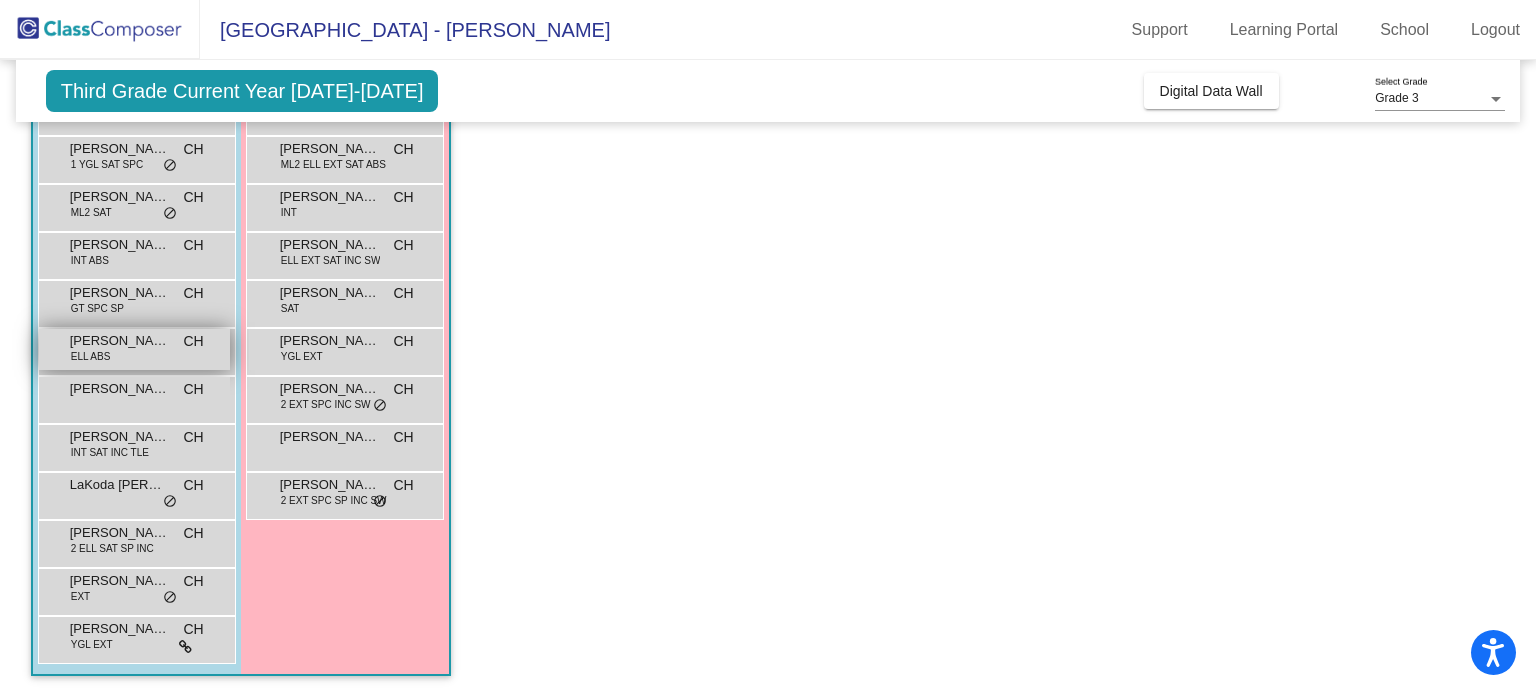 click on "Edmundo Herrera" at bounding box center (120, 341) 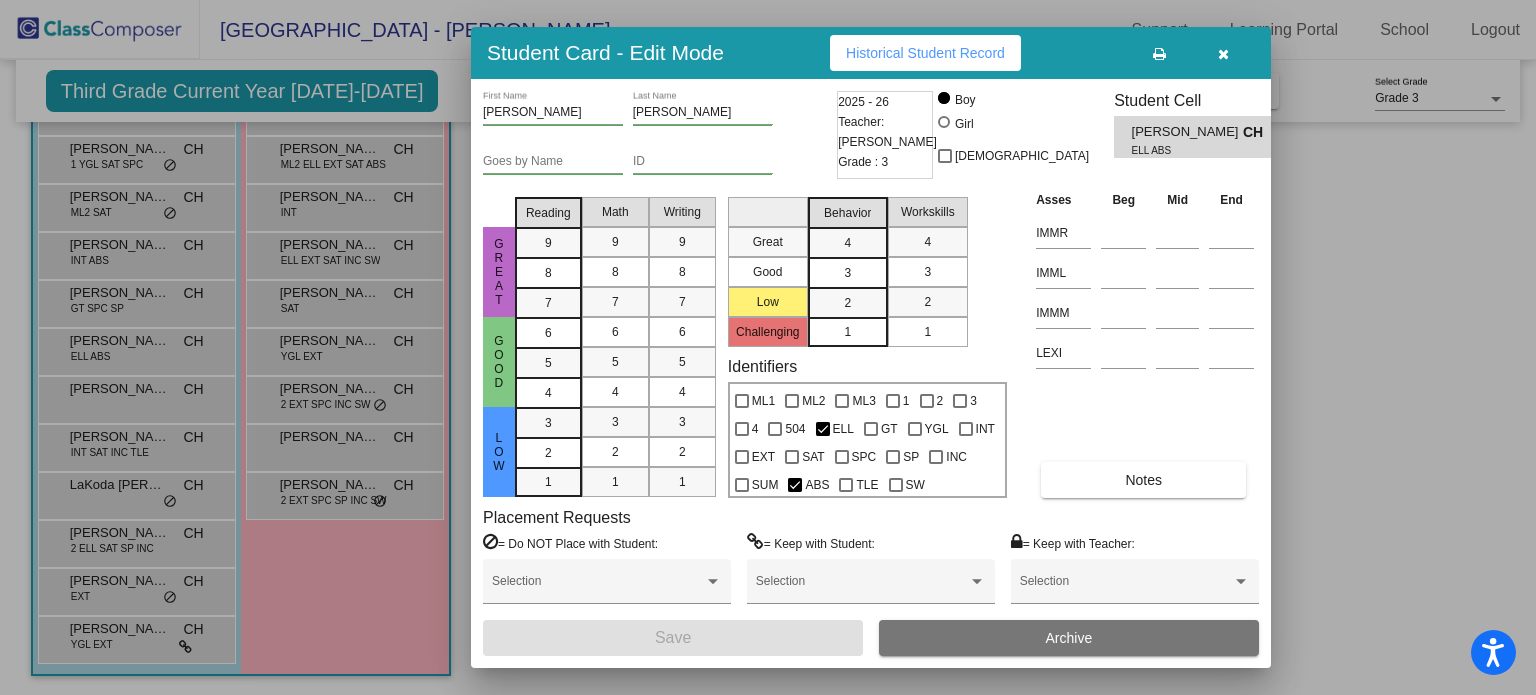 click at bounding box center (1223, 54) 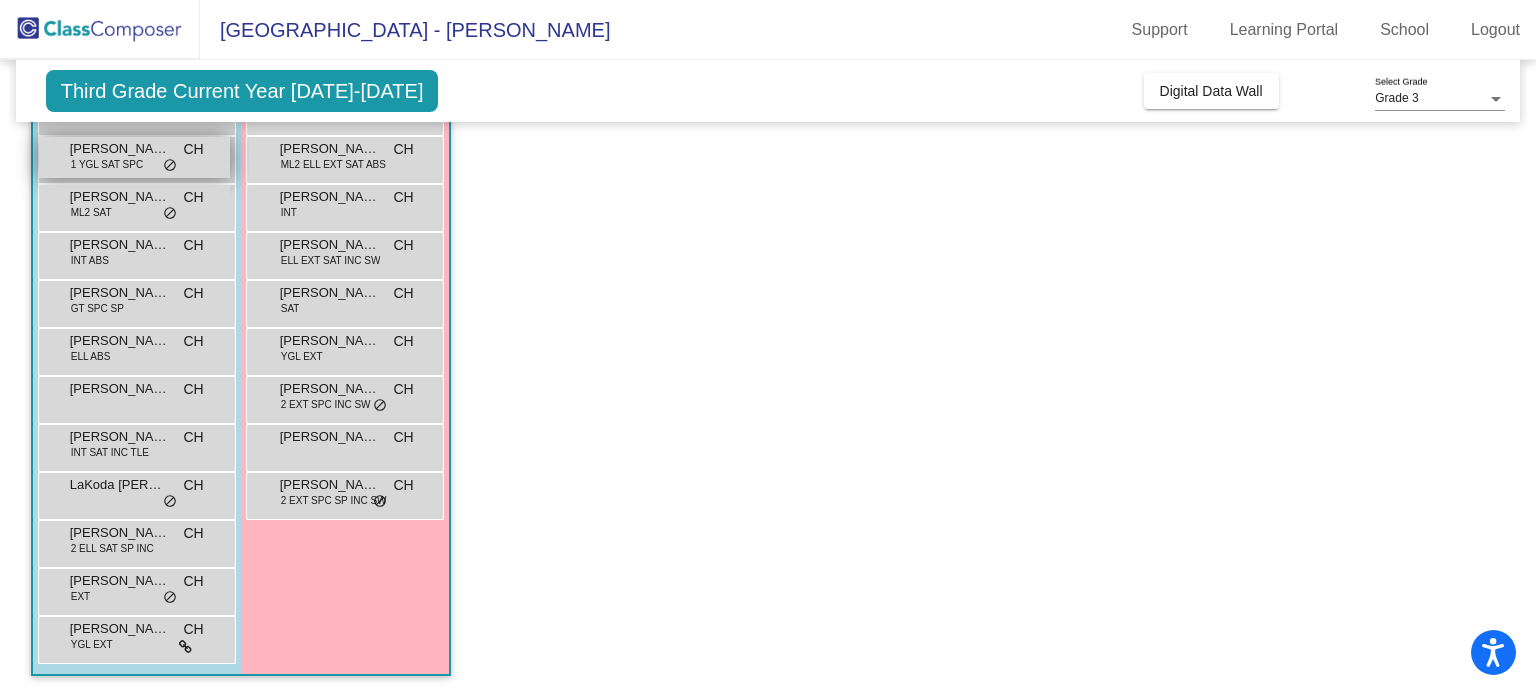 click on "1 YGL SAT SPC" at bounding box center [107, 164] 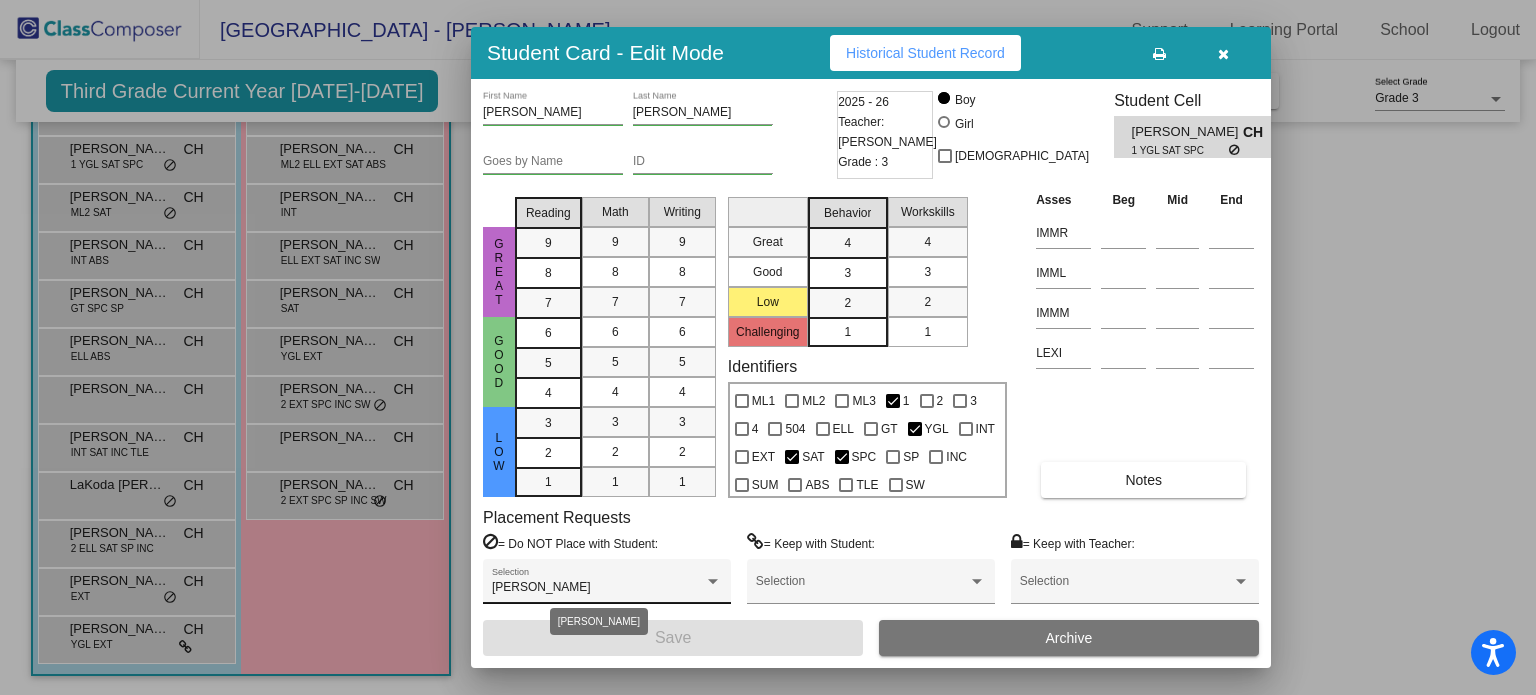 click at bounding box center [713, 581] 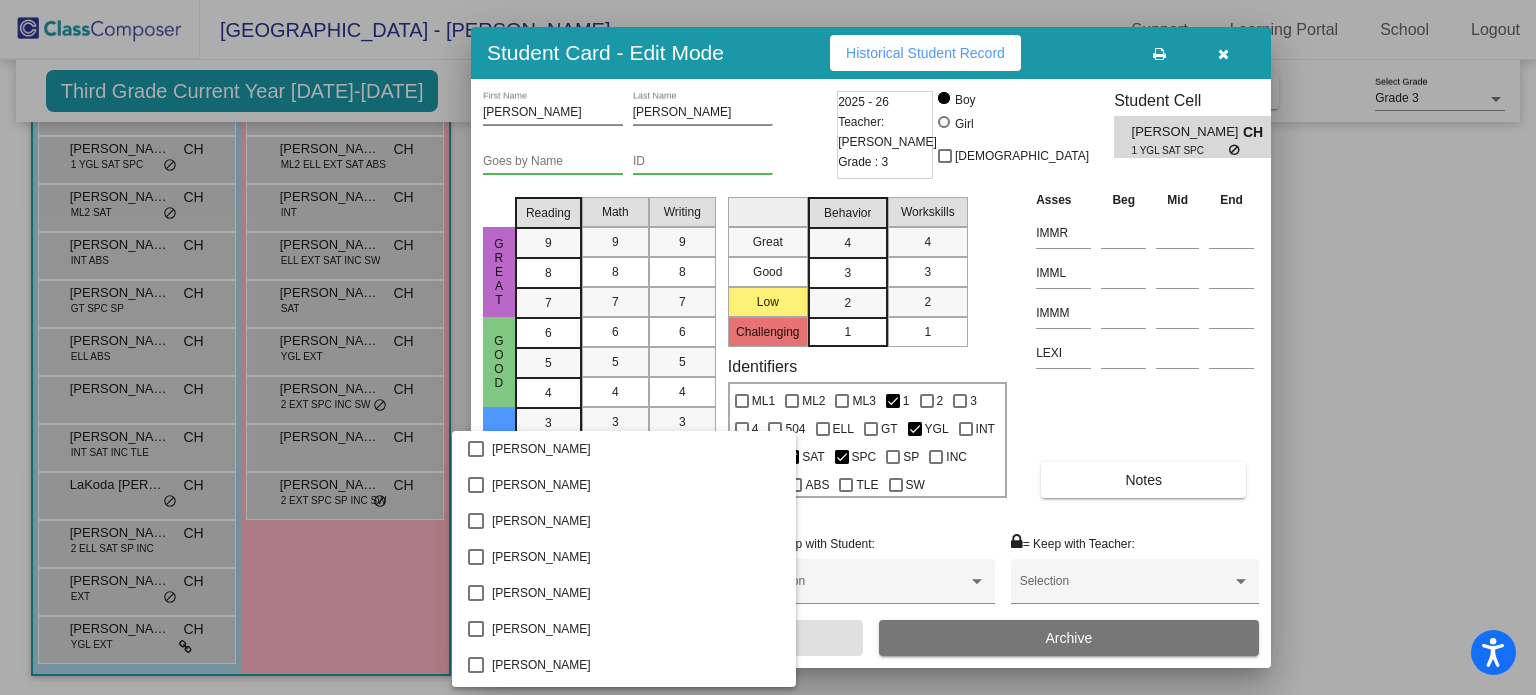 scroll, scrollTop: 1156, scrollLeft: 0, axis: vertical 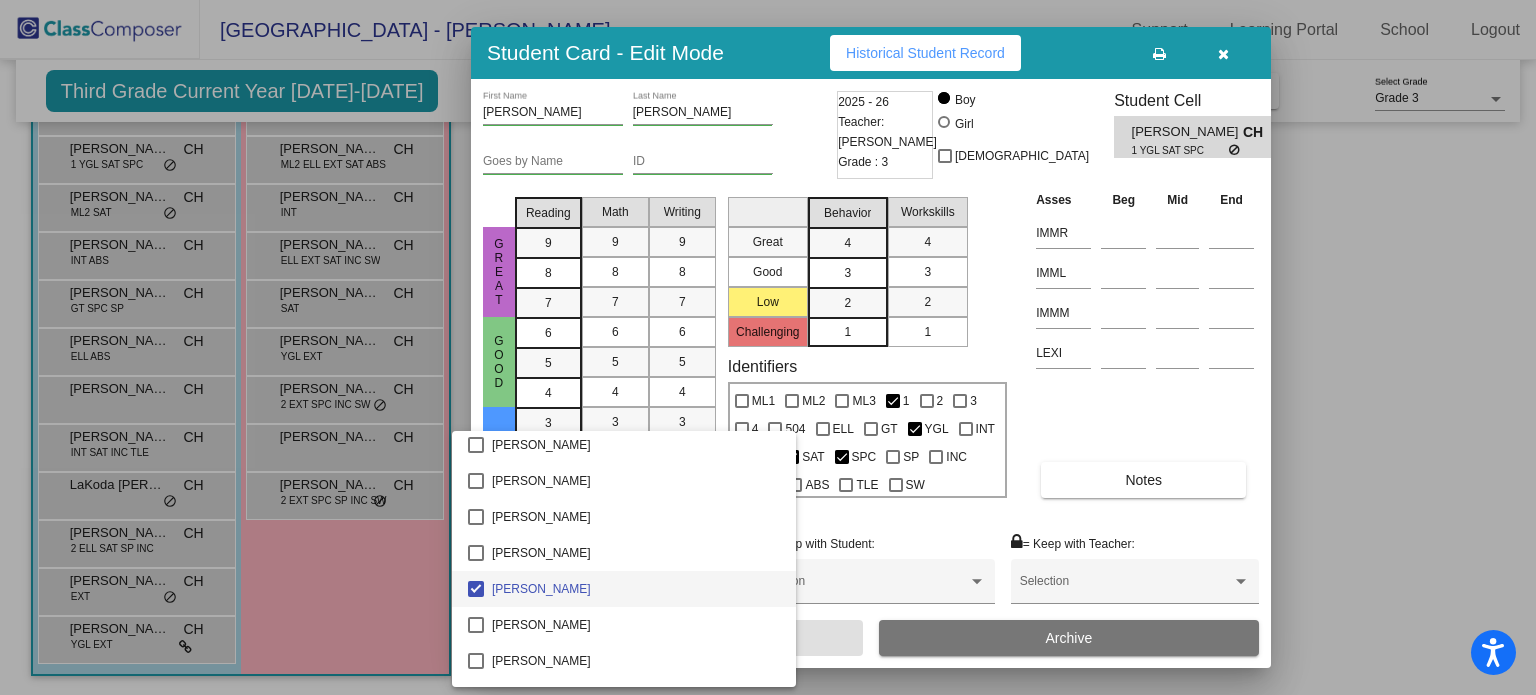 drag, startPoint x: 1347, startPoint y: 399, endPoint x: 1360, endPoint y: 118, distance: 281.30054 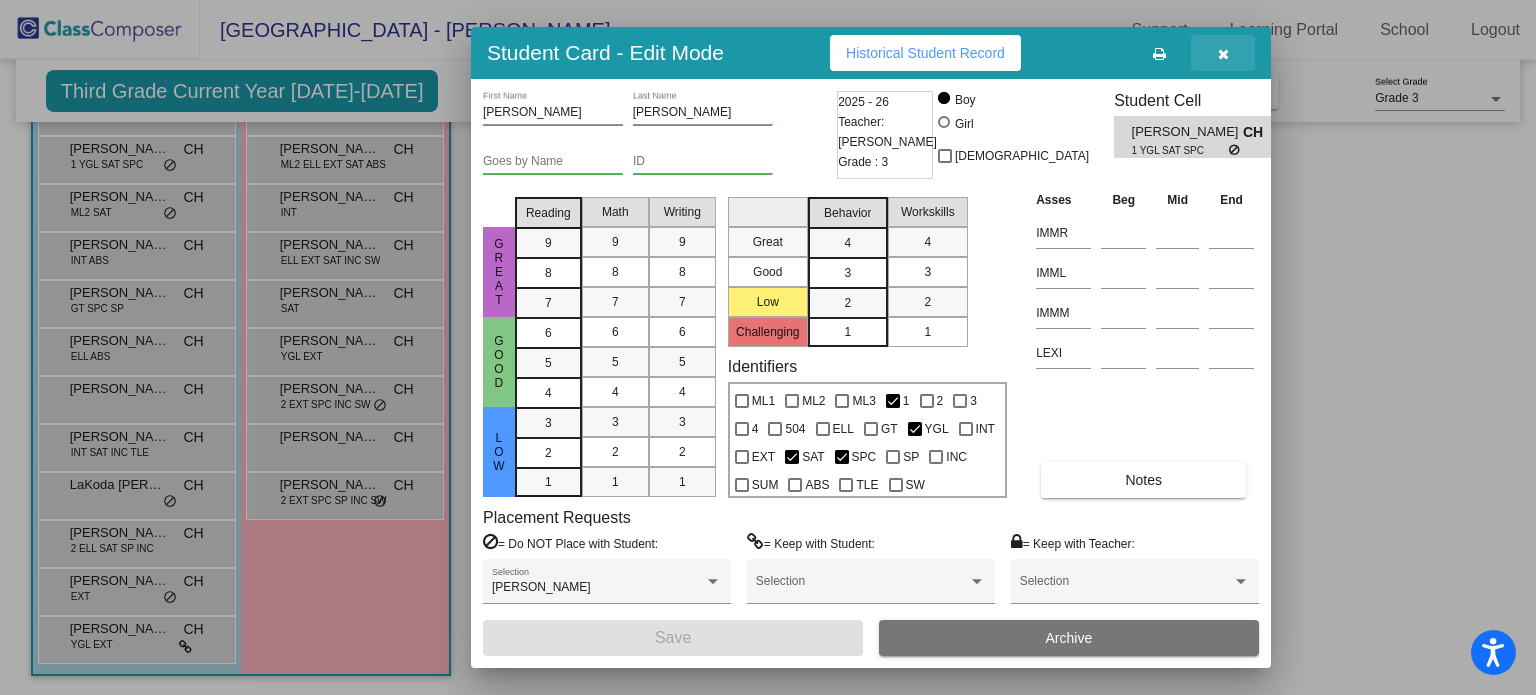 click at bounding box center (1223, 54) 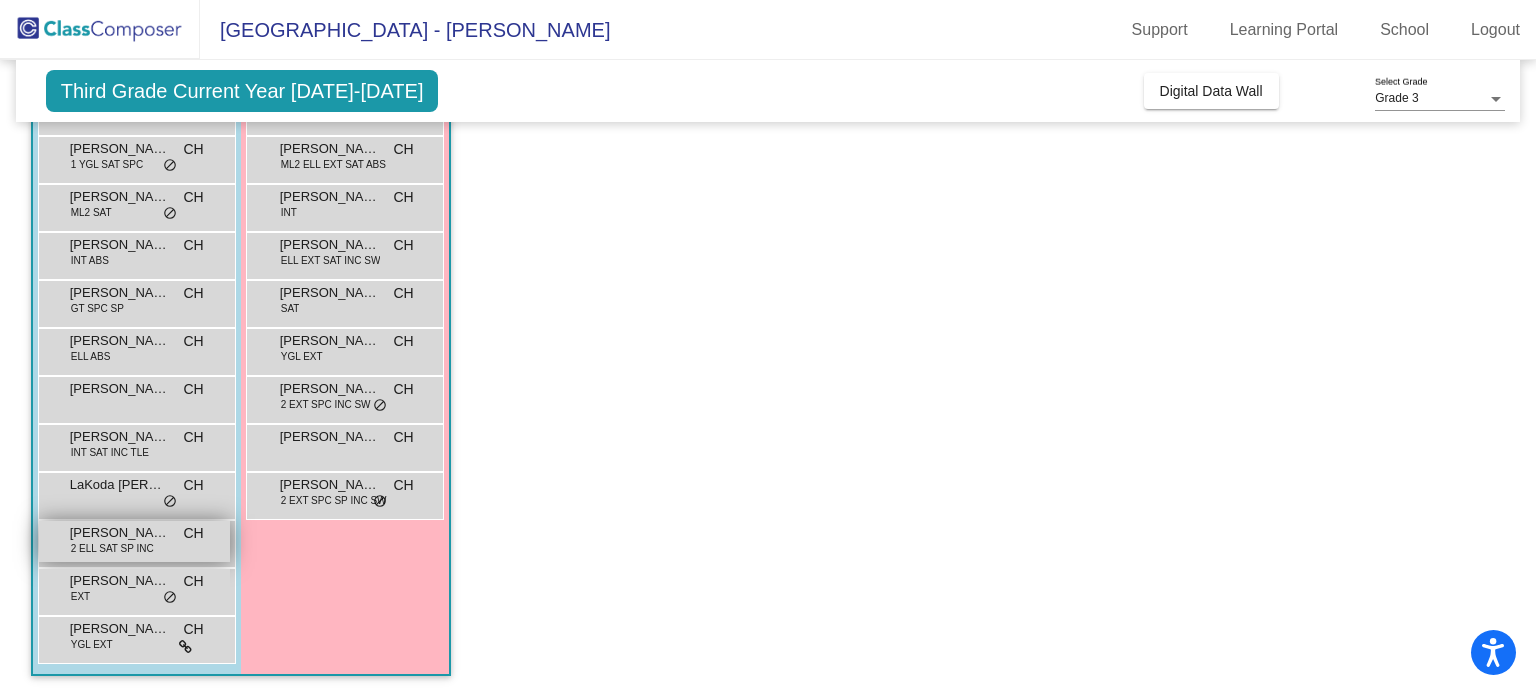 click on "Matias Rico" at bounding box center (120, 533) 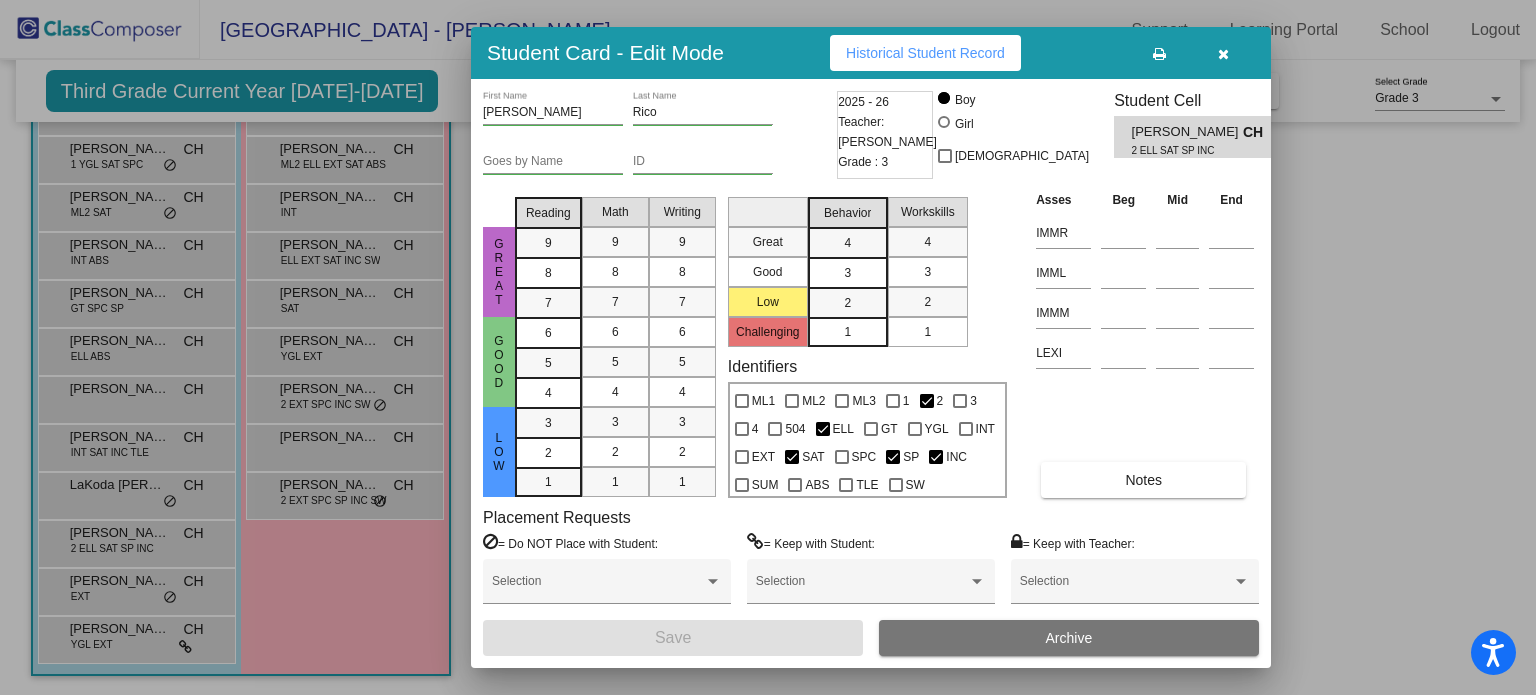 click at bounding box center (768, 347) 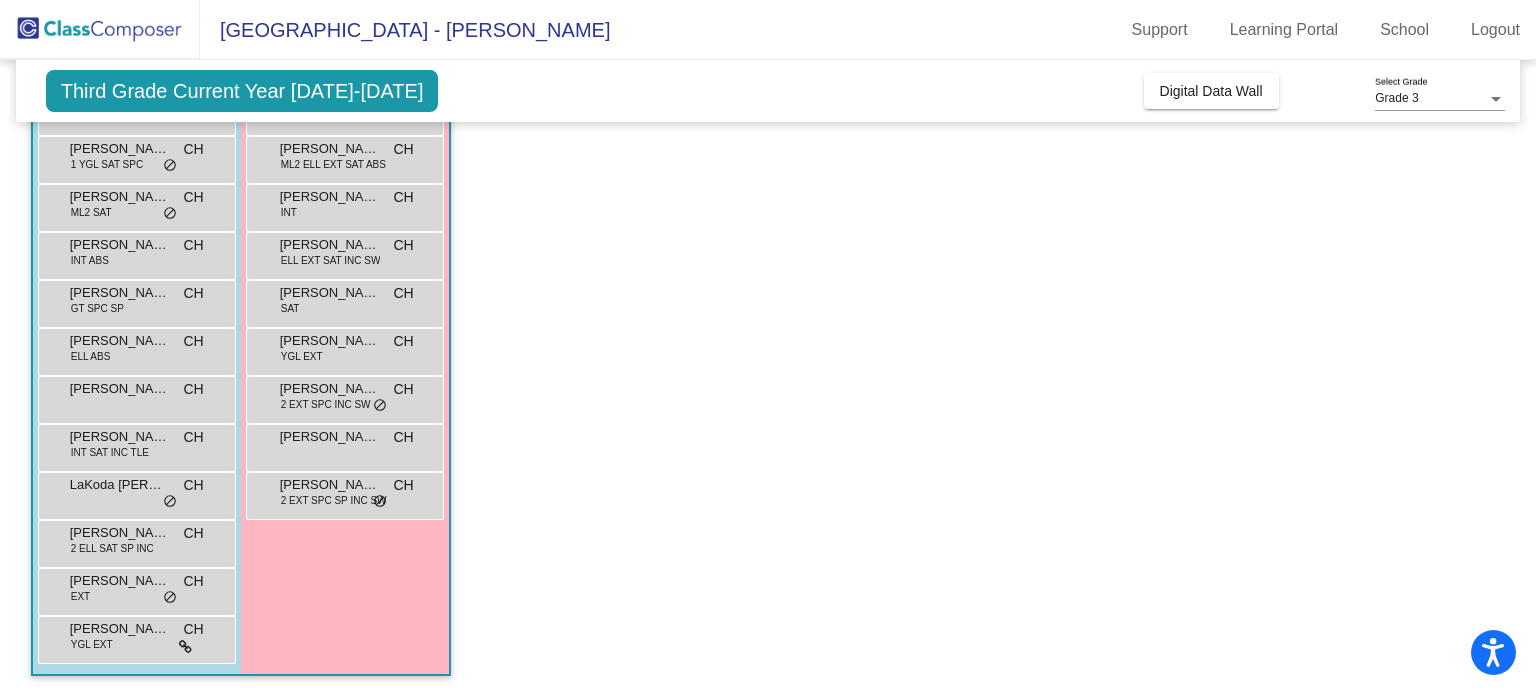 click on "Xia Ward" at bounding box center (120, 629) 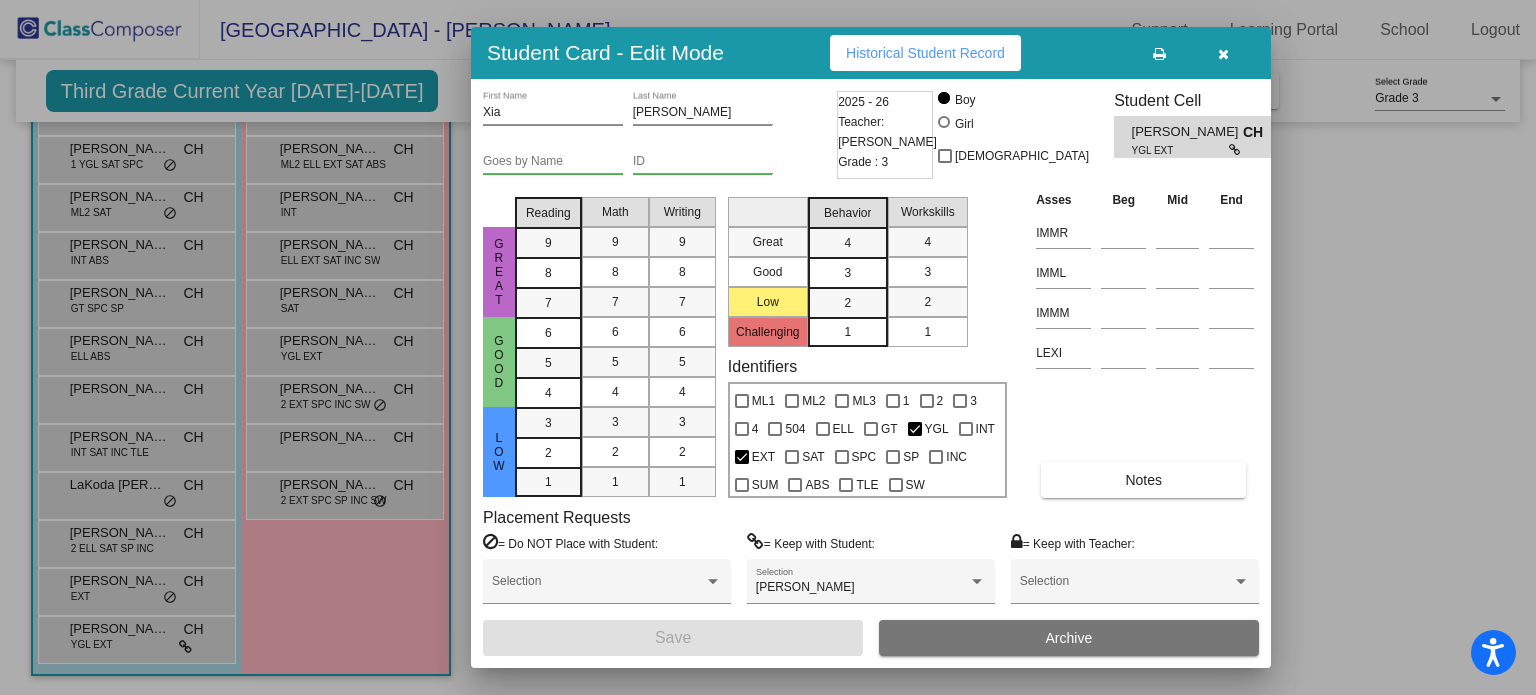click at bounding box center [768, 347] 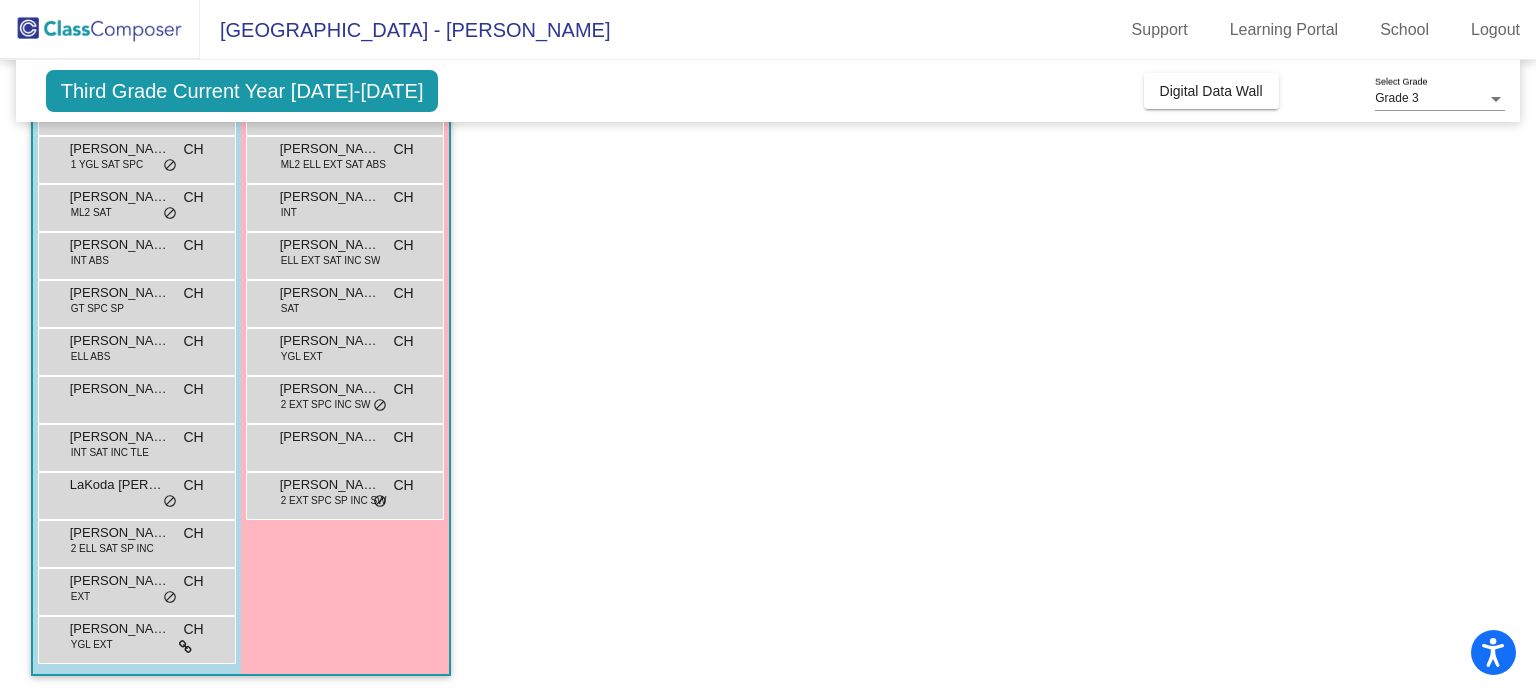 click on "LaKoda McGavran" at bounding box center [120, 485] 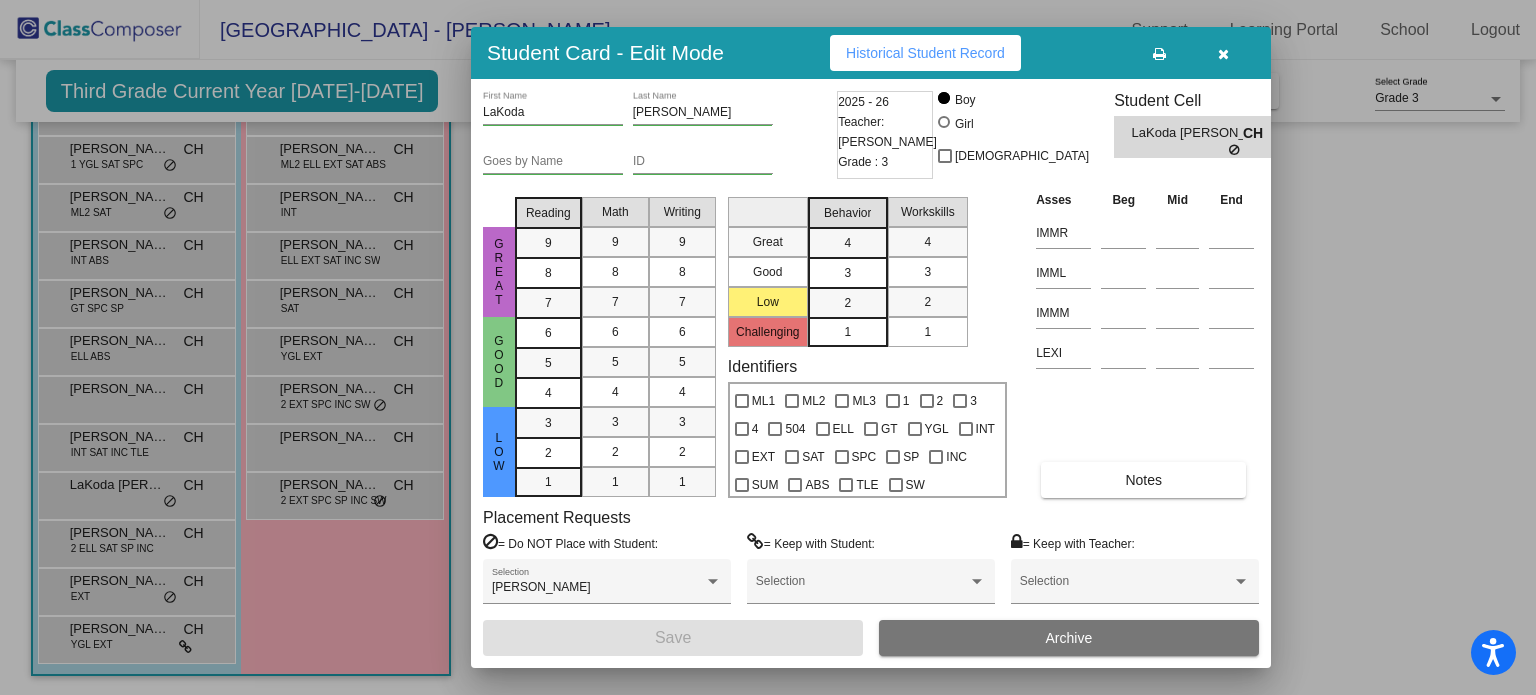 click at bounding box center [768, 347] 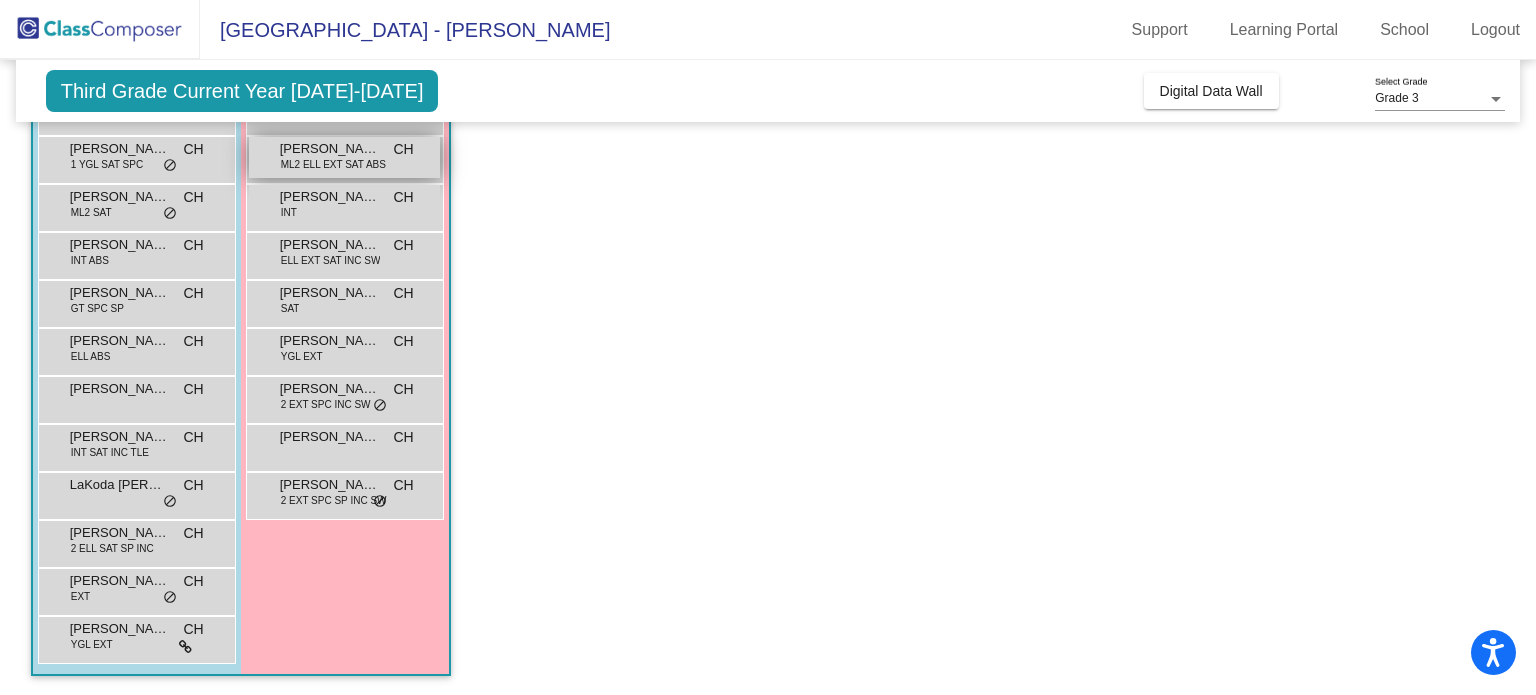 click on "ML2 ELL EXT SAT ABS" at bounding box center [333, 164] 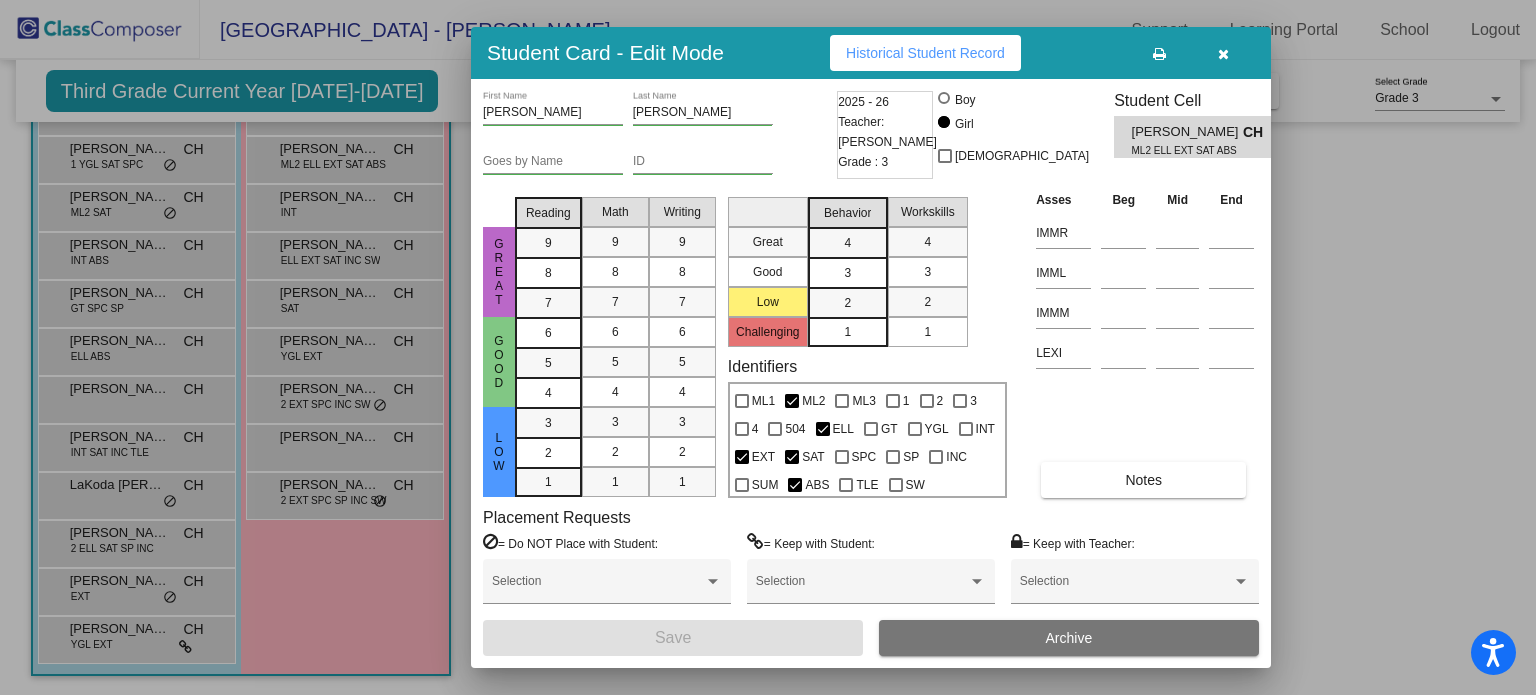 click at bounding box center (1223, 54) 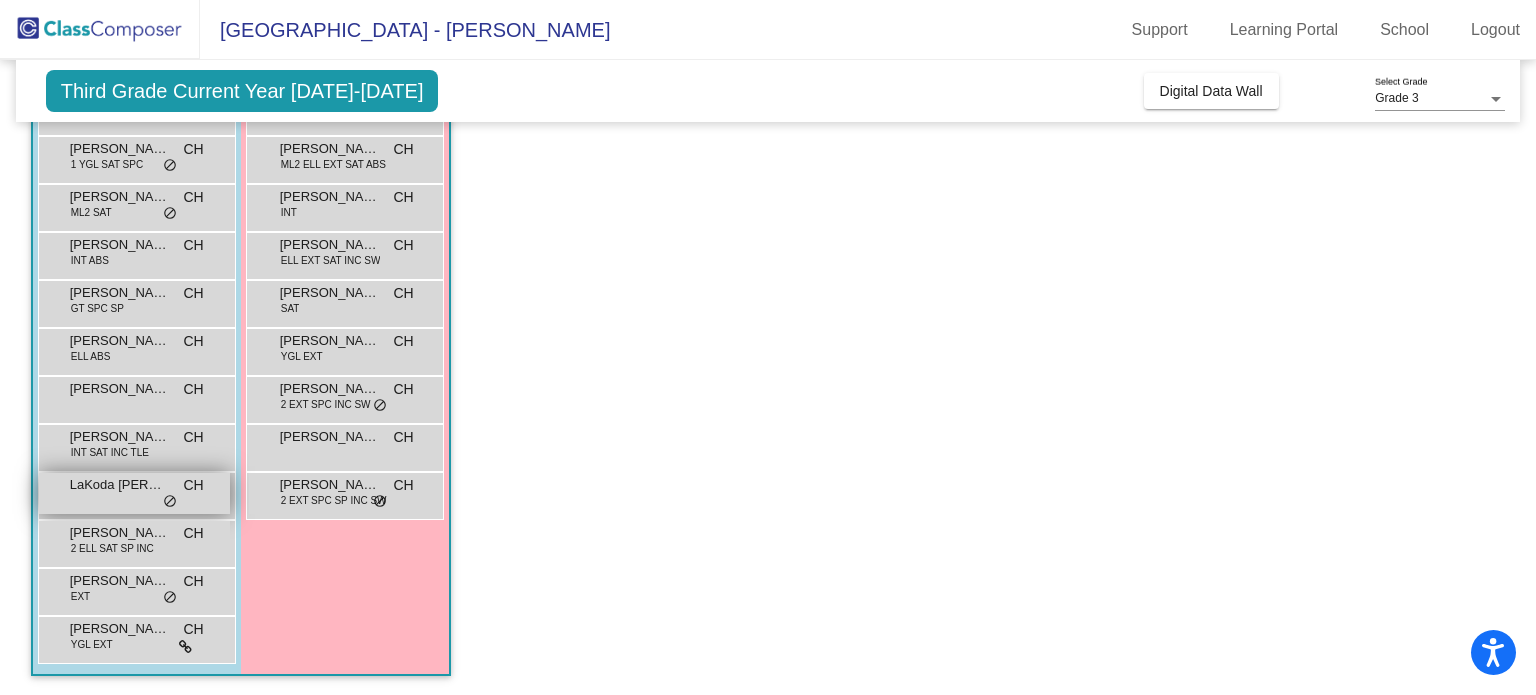 click on "LaKoda McGavran CH lock do_not_disturb_alt" at bounding box center (134, 493) 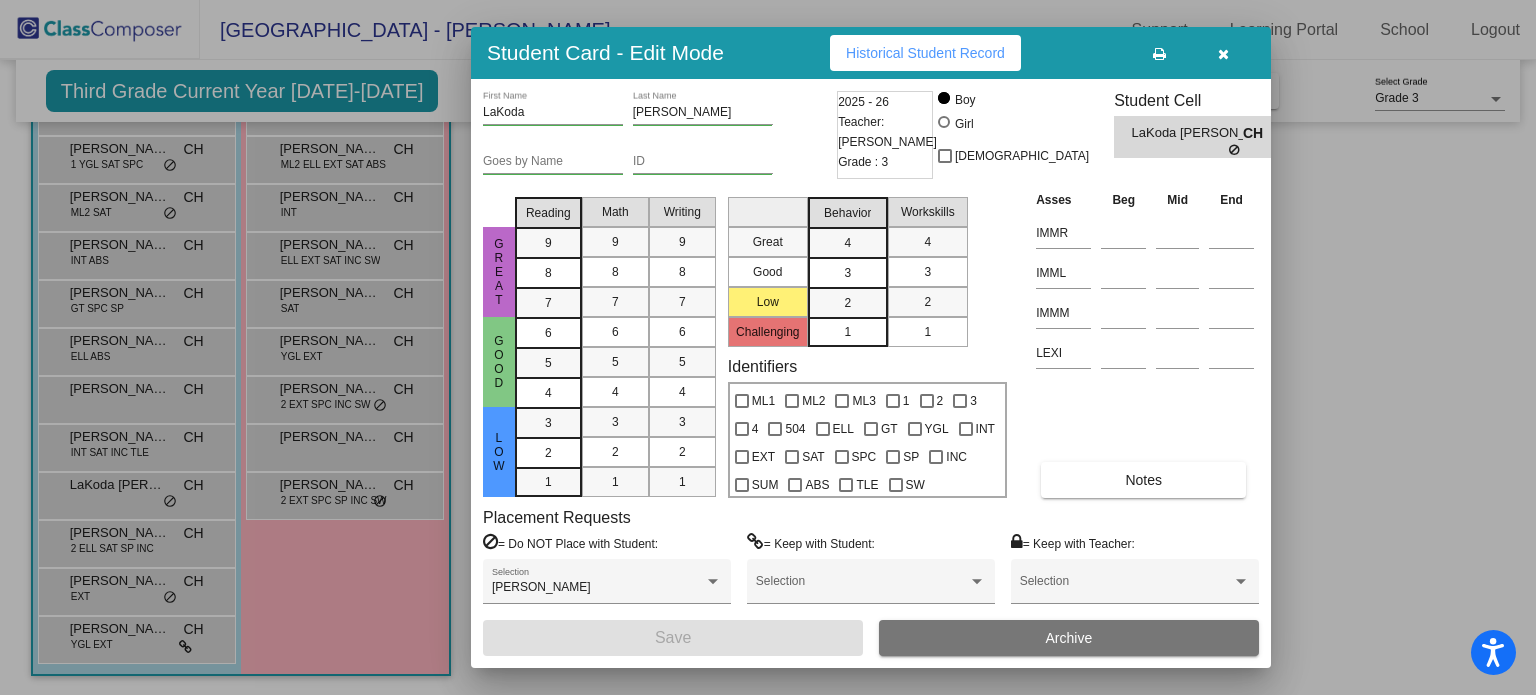 drag, startPoint x: 1231, startPoint y: 51, endPoint x: 1146, endPoint y: 77, distance: 88.88757 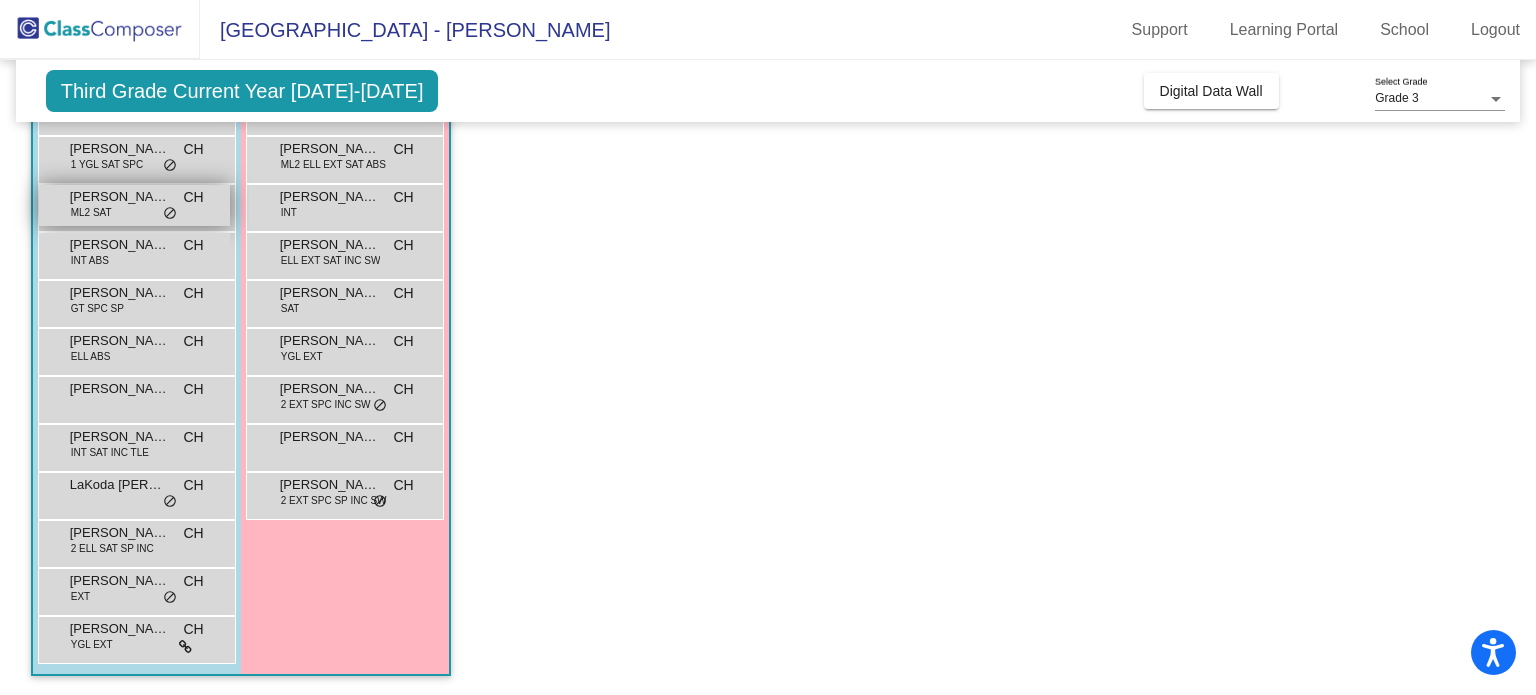 click on "Antonio Gonzales" at bounding box center (120, 197) 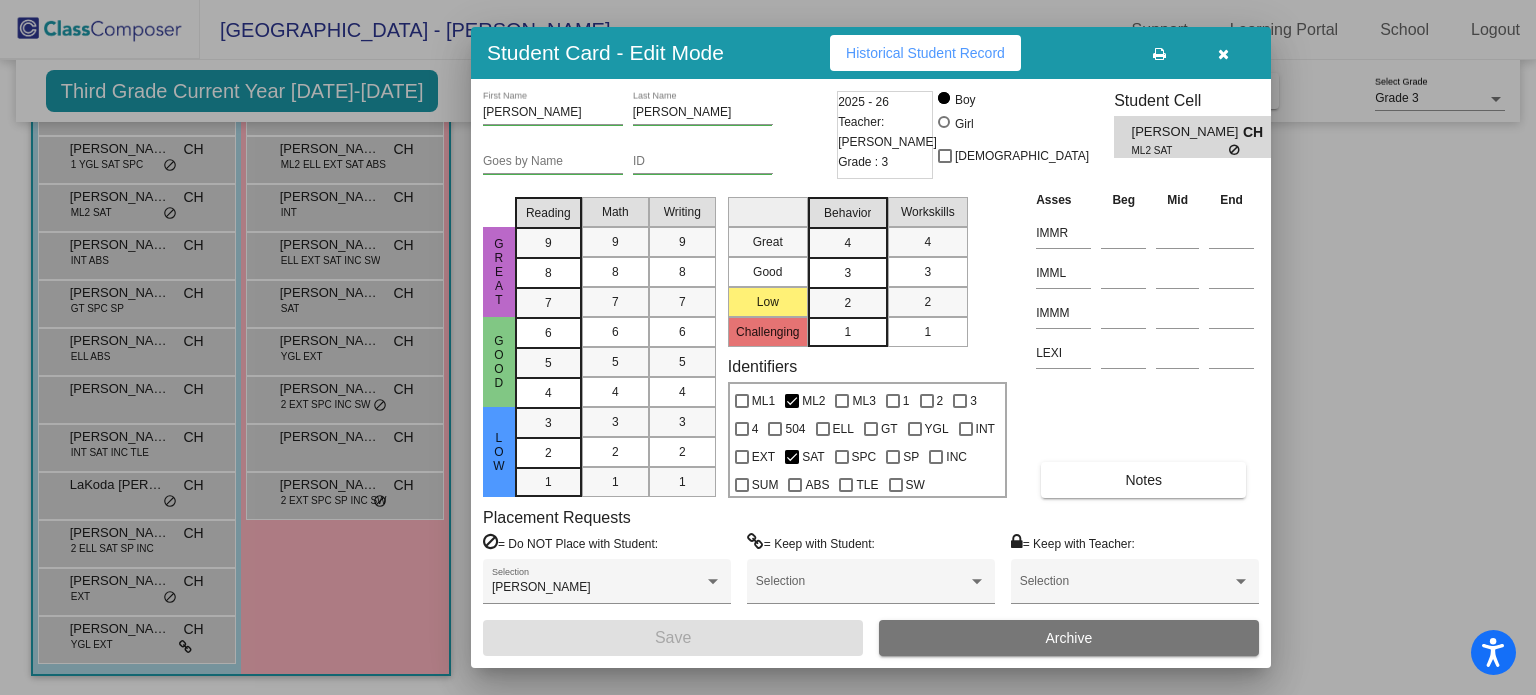 click at bounding box center (768, 347) 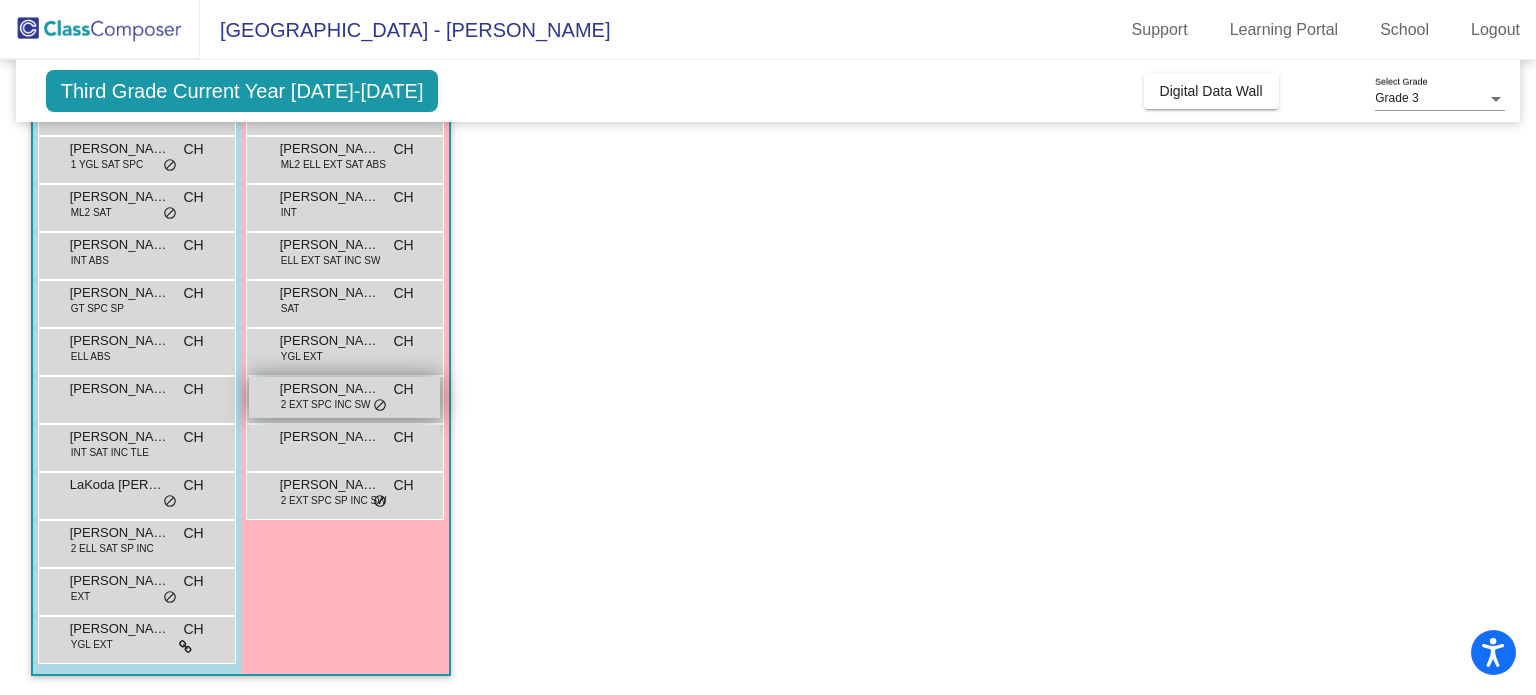 click on "Klarrisa Bouslaugh" at bounding box center [330, 389] 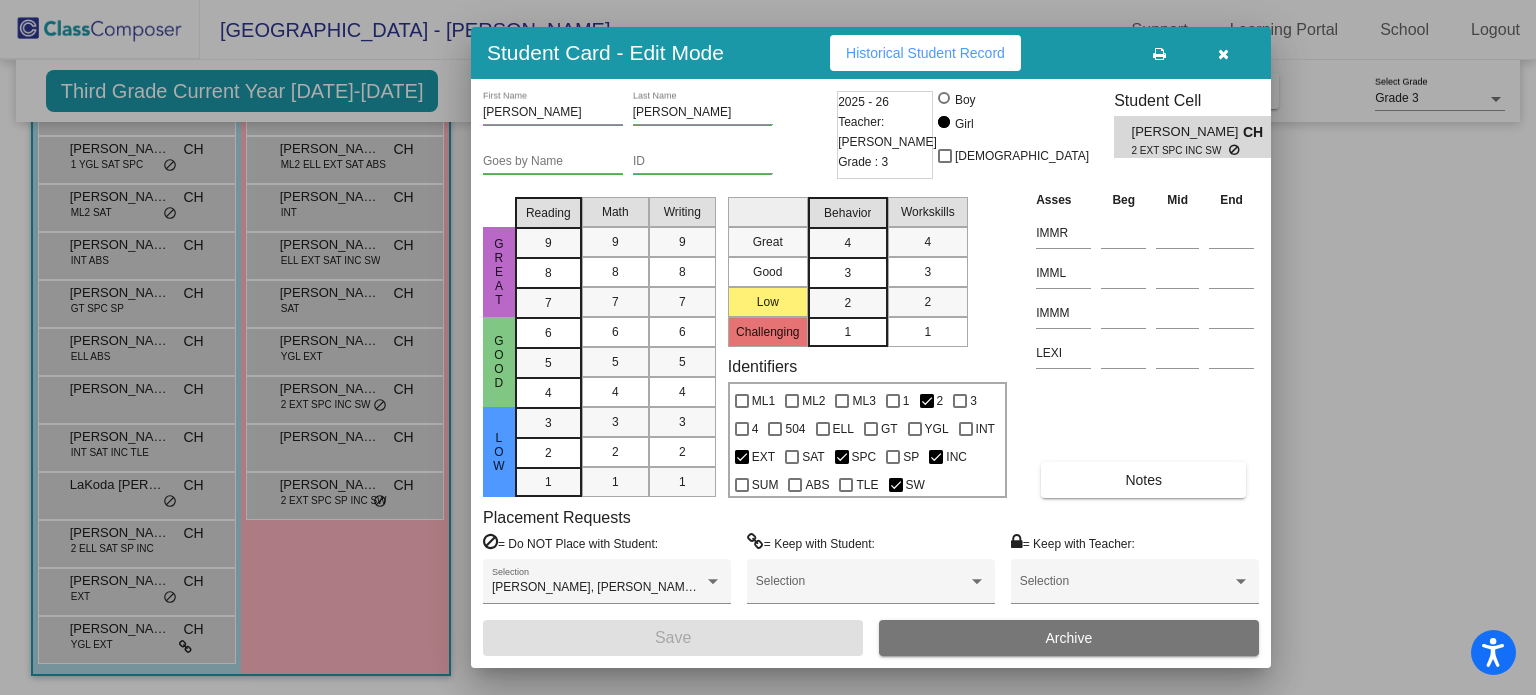 click at bounding box center (1223, 54) 